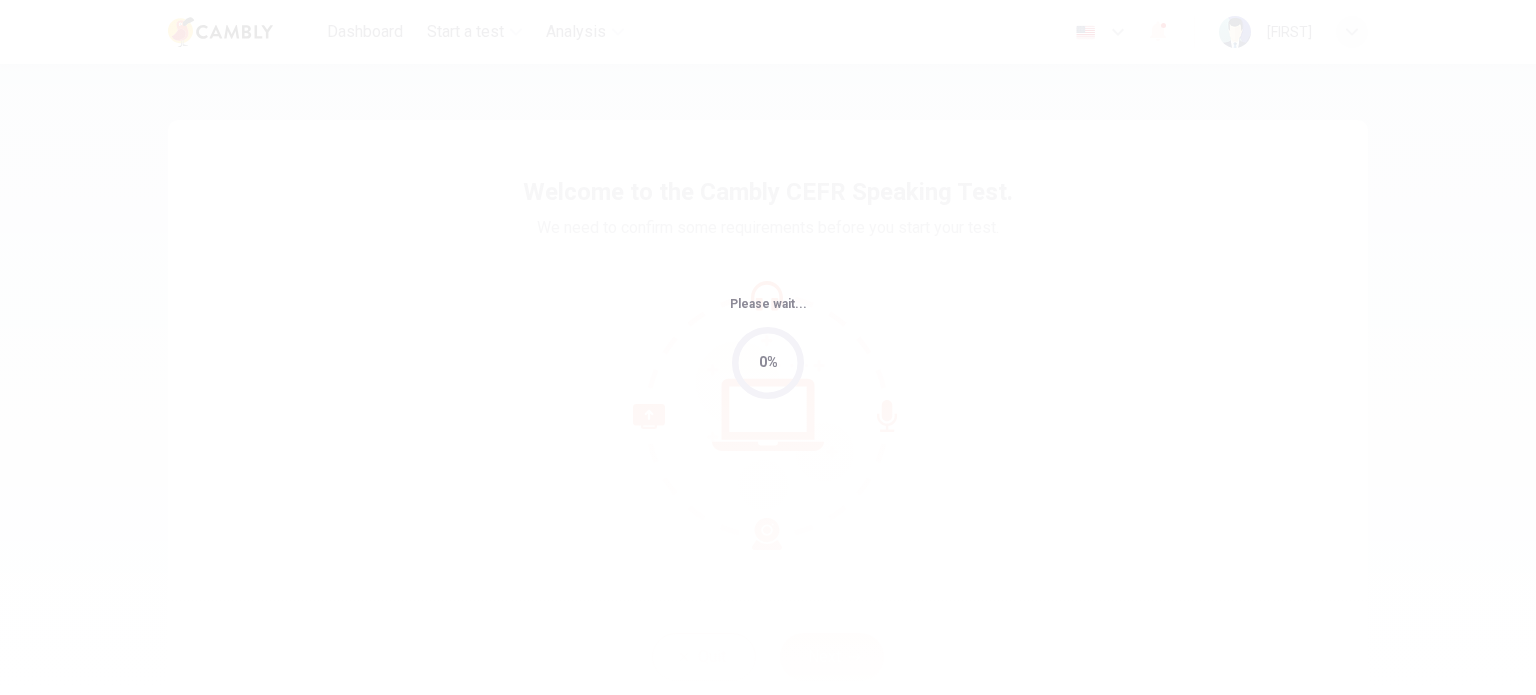 scroll, scrollTop: 0, scrollLeft: 0, axis: both 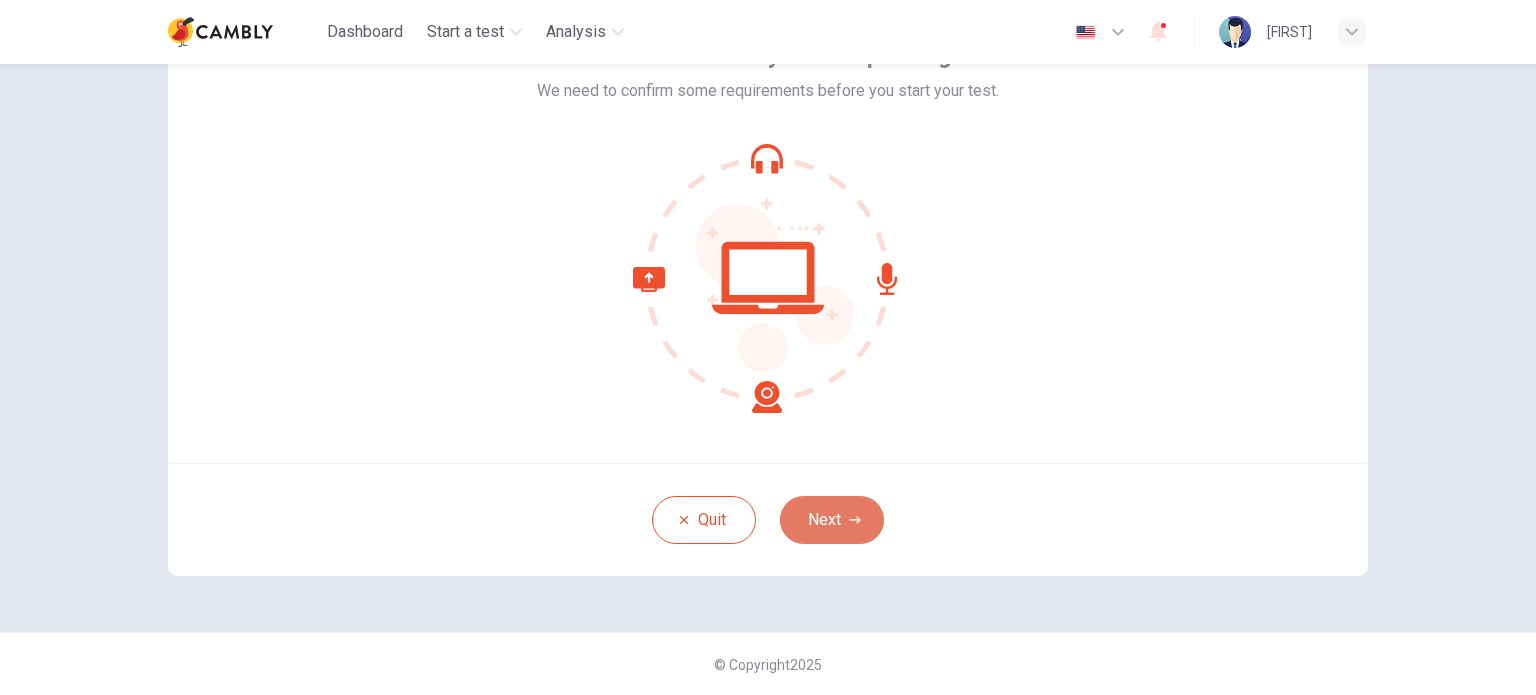 click on "Next" at bounding box center (832, 520) 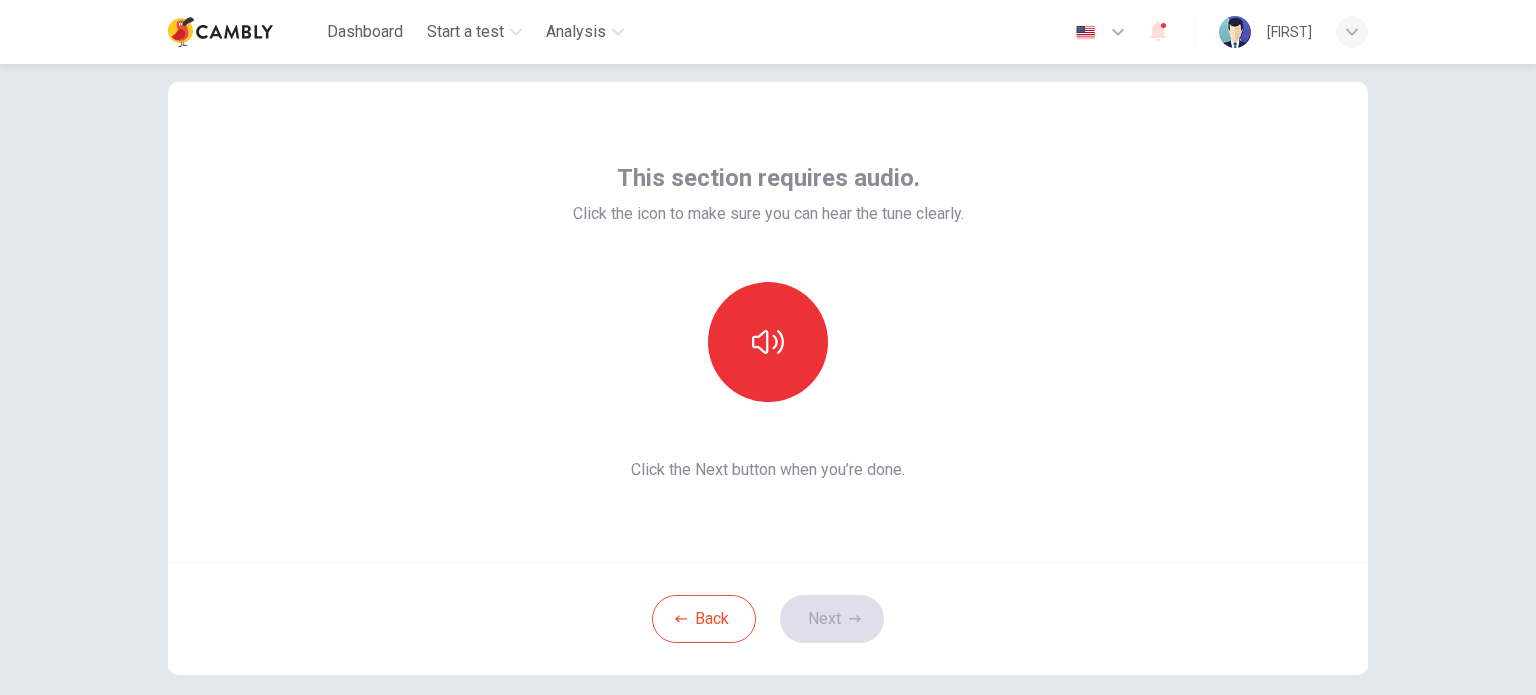 scroll, scrollTop: 0, scrollLeft: 0, axis: both 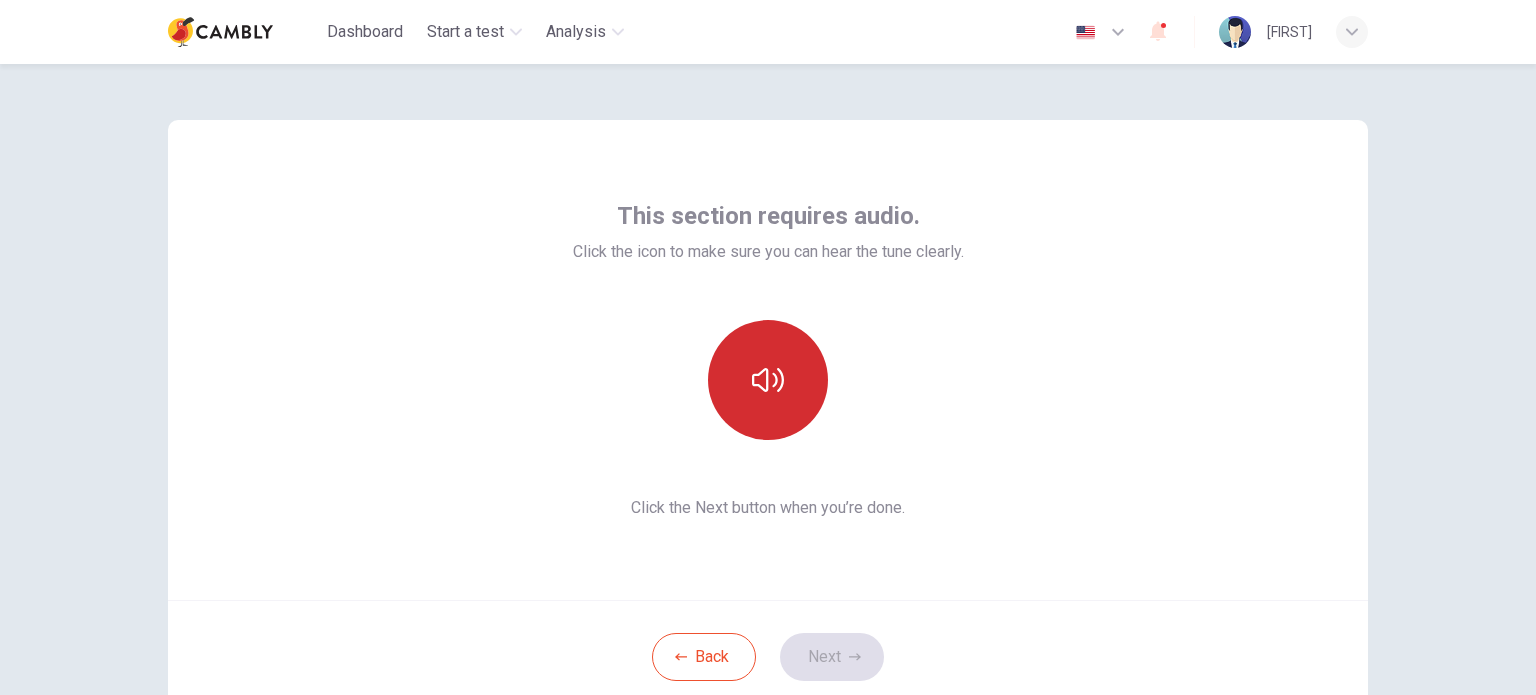 click at bounding box center (768, 380) 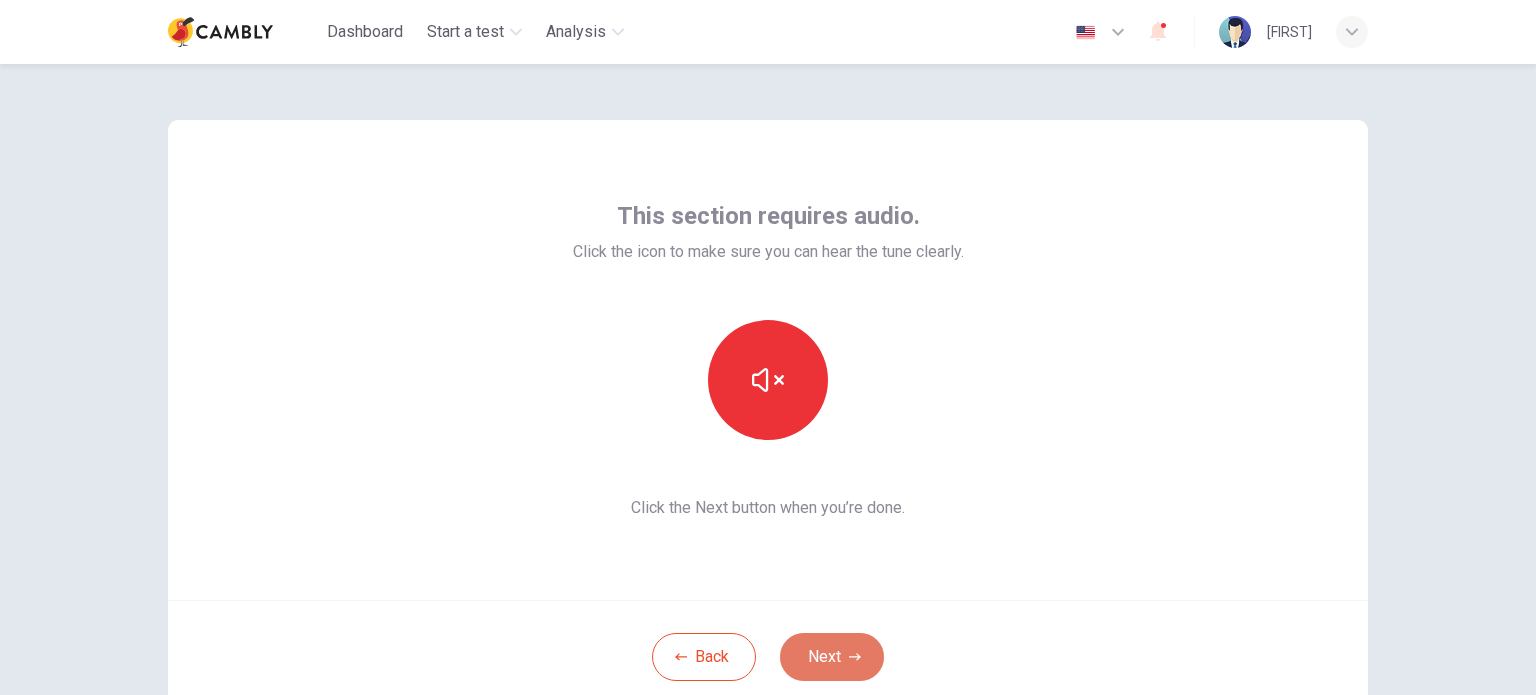click at bounding box center (855, 657) 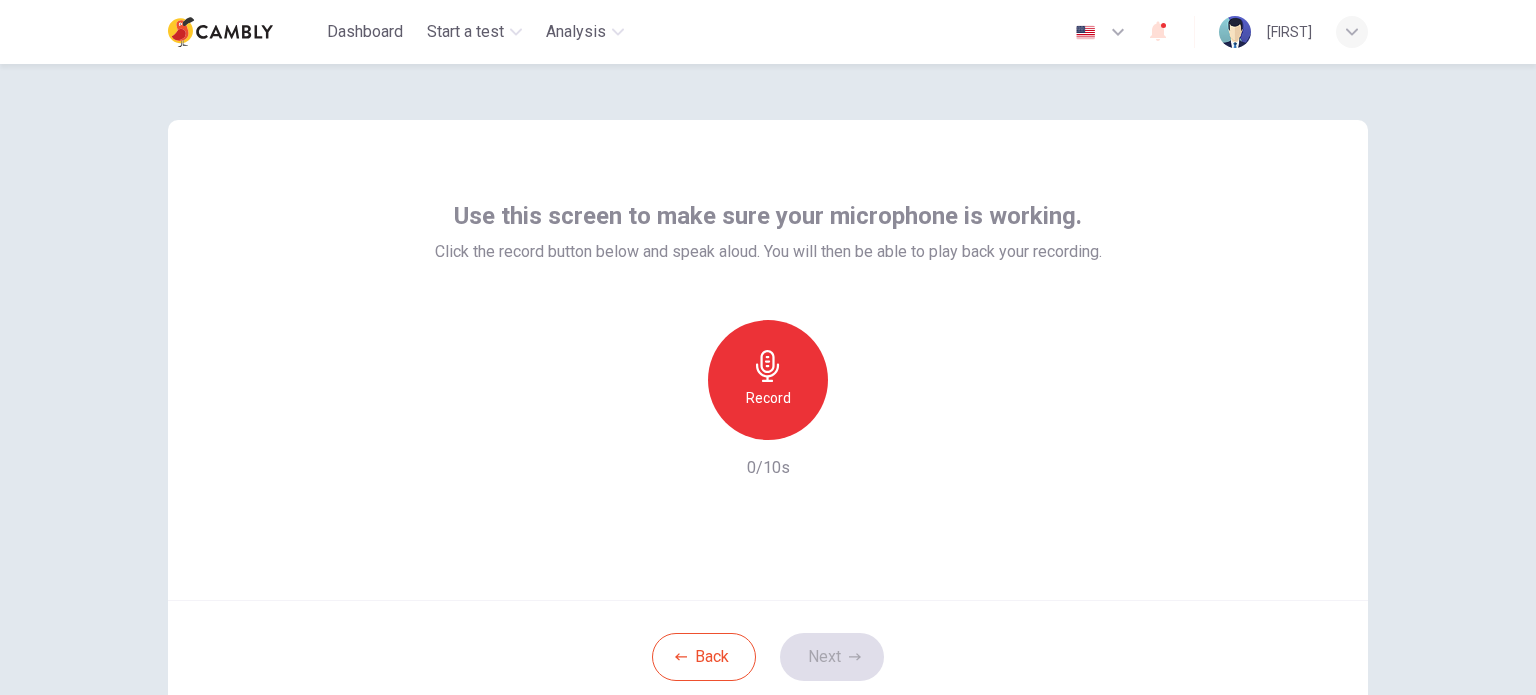 click at bounding box center (768, 366) 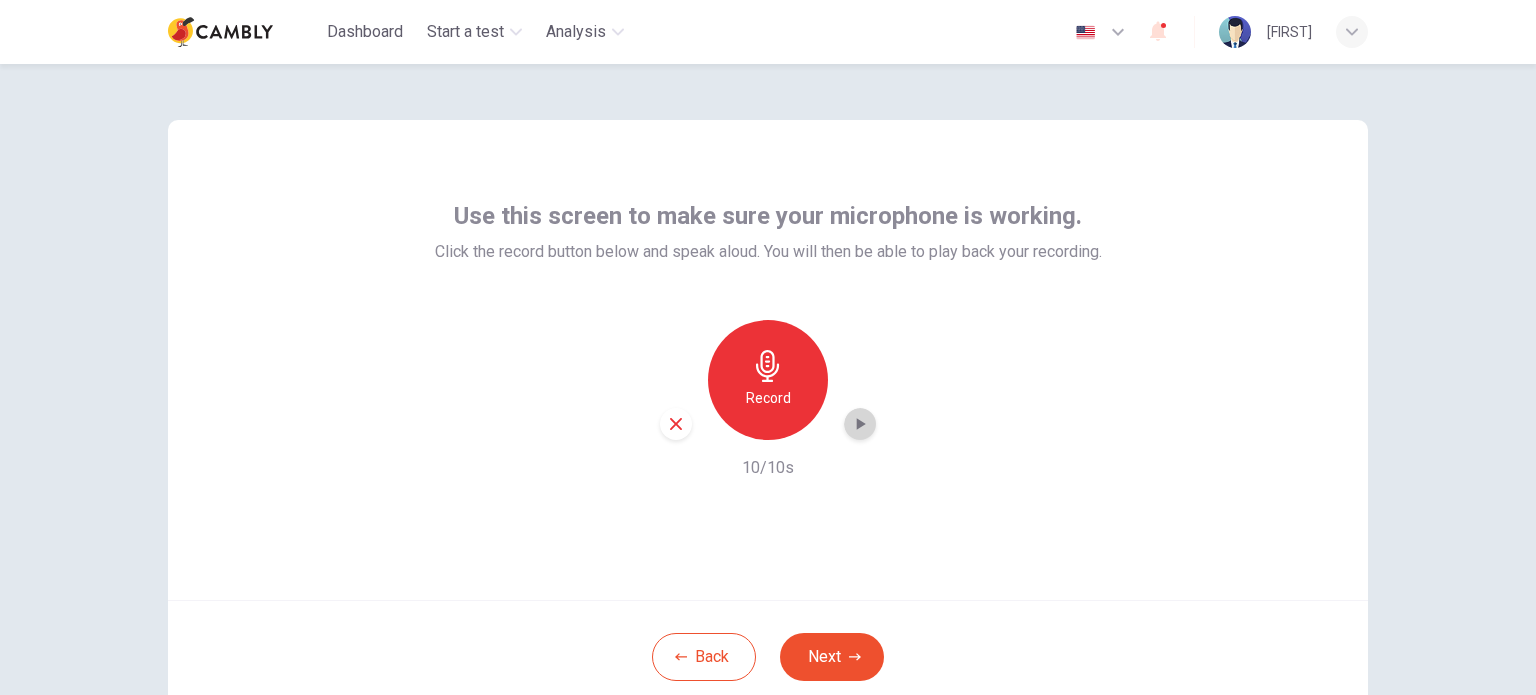 click at bounding box center (860, 424) 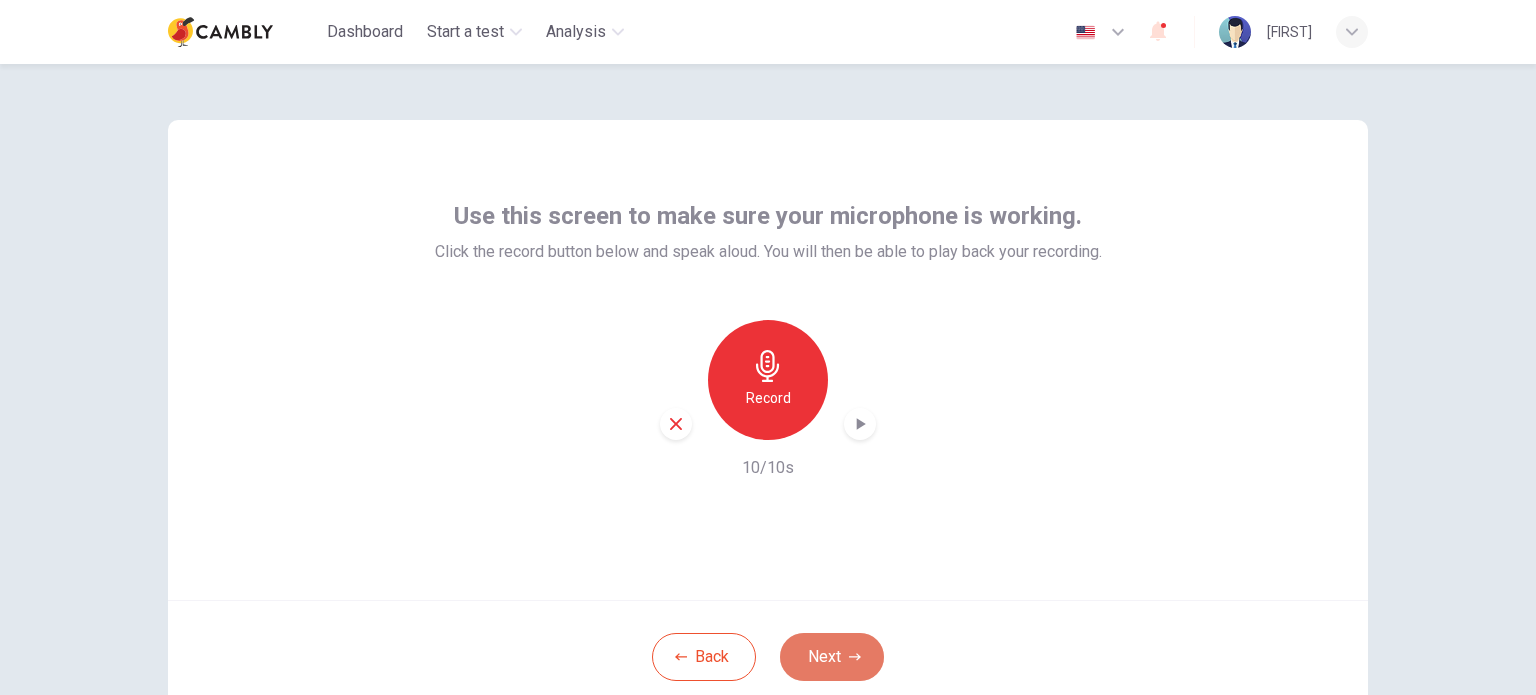 click on "Next" at bounding box center [832, 657] 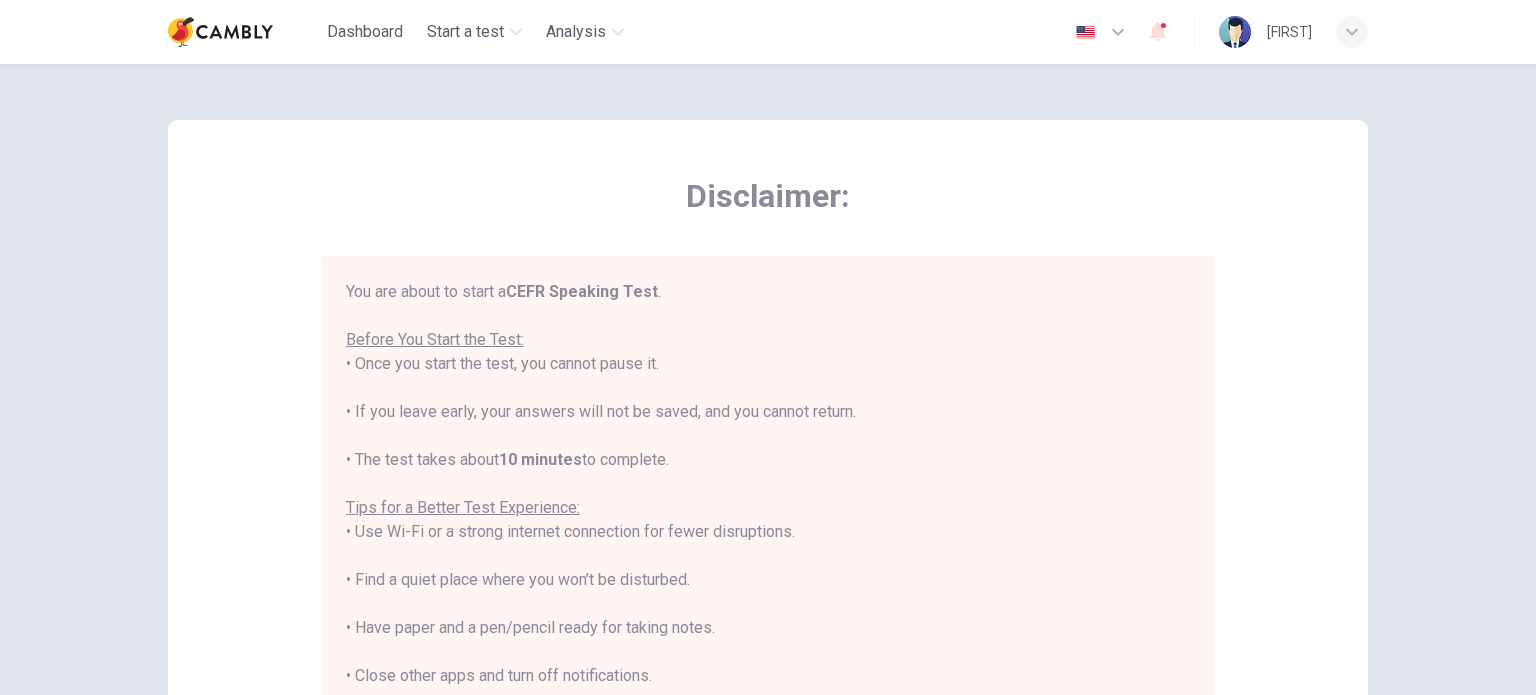 scroll, scrollTop: 23, scrollLeft: 0, axis: vertical 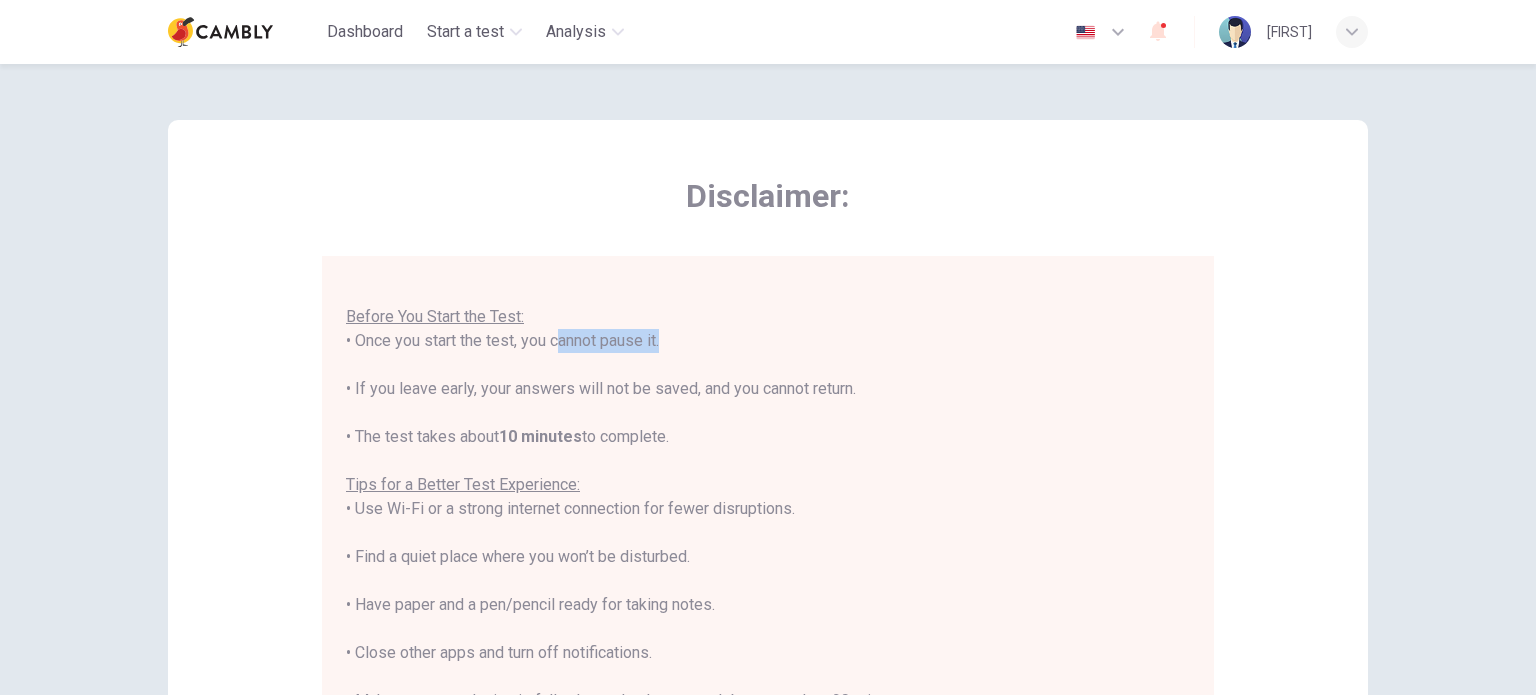 drag, startPoint x: 548, startPoint y: 341, endPoint x: 653, endPoint y: 343, distance: 105.01904 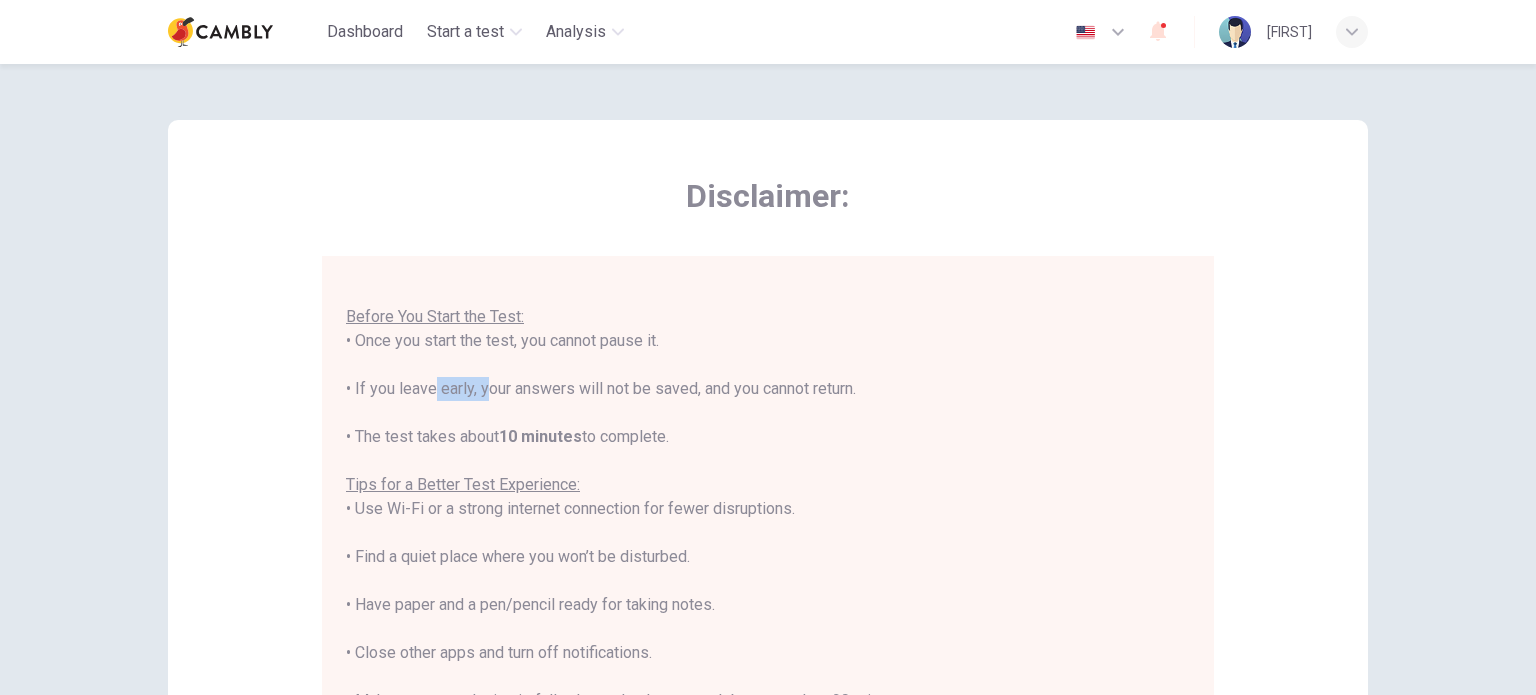 drag, startPoint x: 426, startPoint y: 392, endPoint x: 475, endPoint y: 391, distance: 49.010204 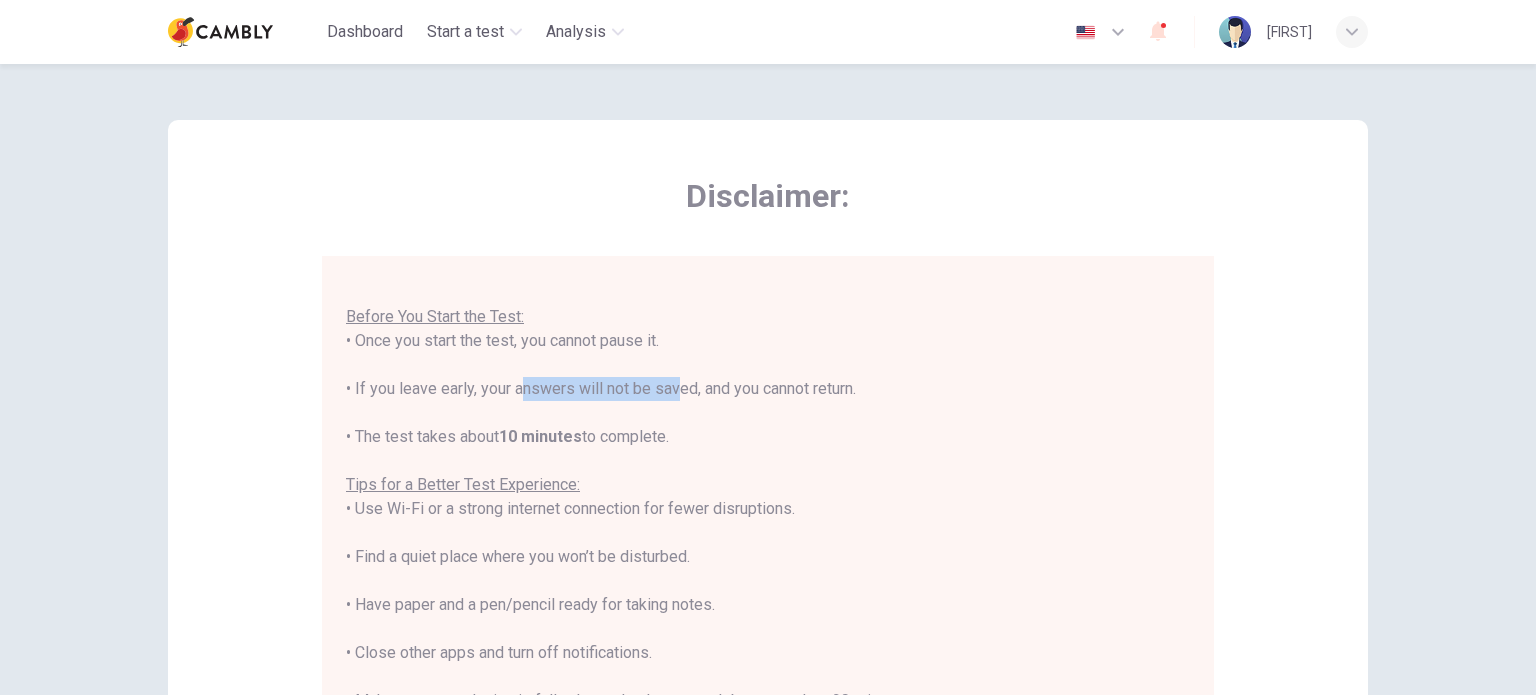 drag, startPoint x: 512, startPoint y: 391, endPoint x: 672, endPoint y: 393, distance: 160.0125 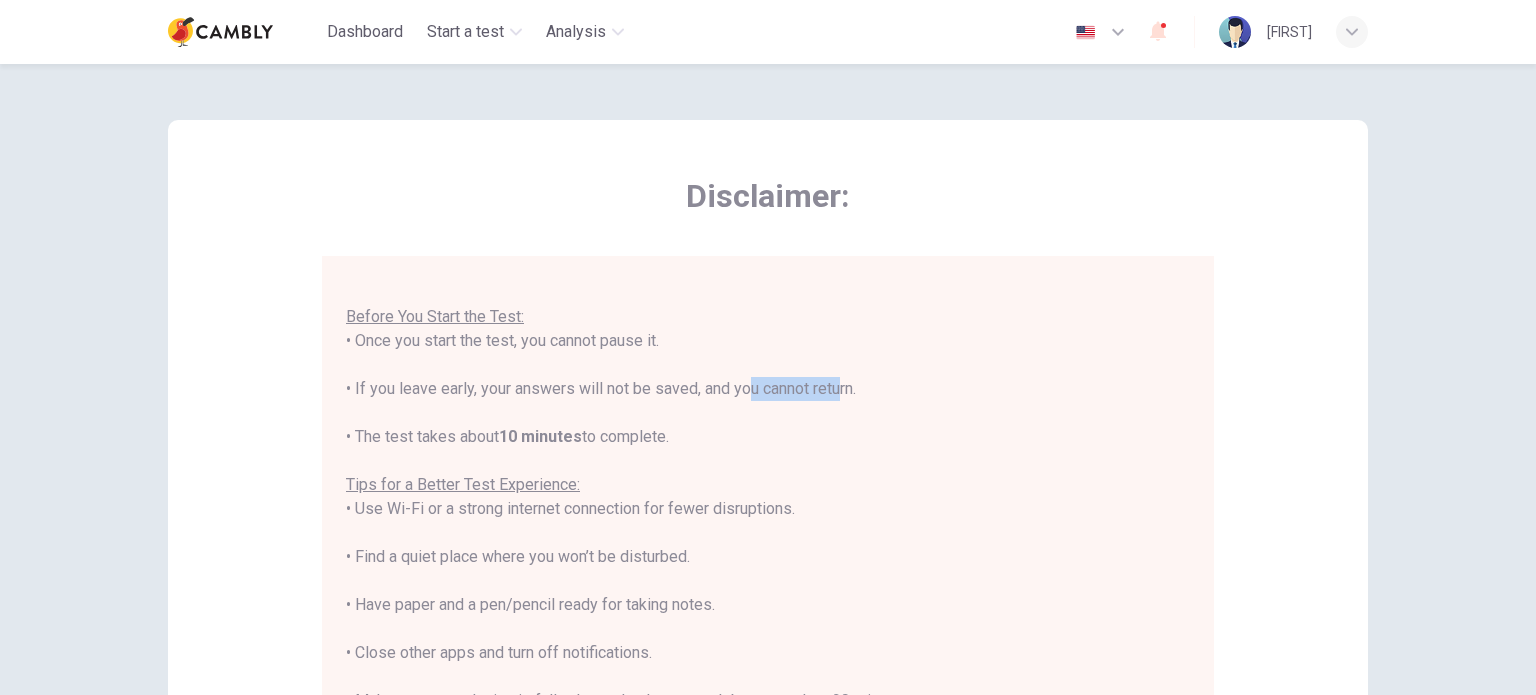 drag, startPoint x: 744, startPoint y: 394, endPoint x: 839, endPoint y: 394, distance: 95 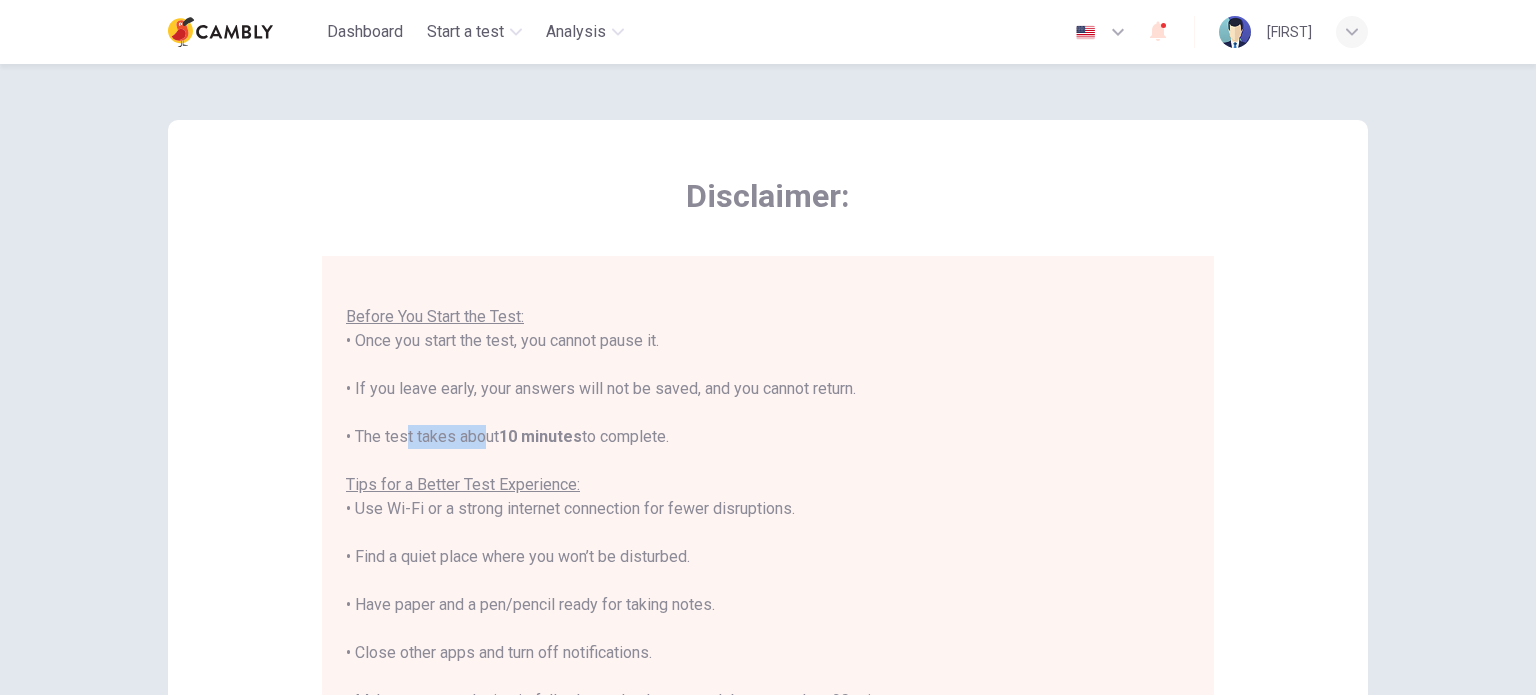 drag, startPoint x: 396, startPoint y: 430, endPoint x: 477, endPoint y: 431, distance: 81.00617 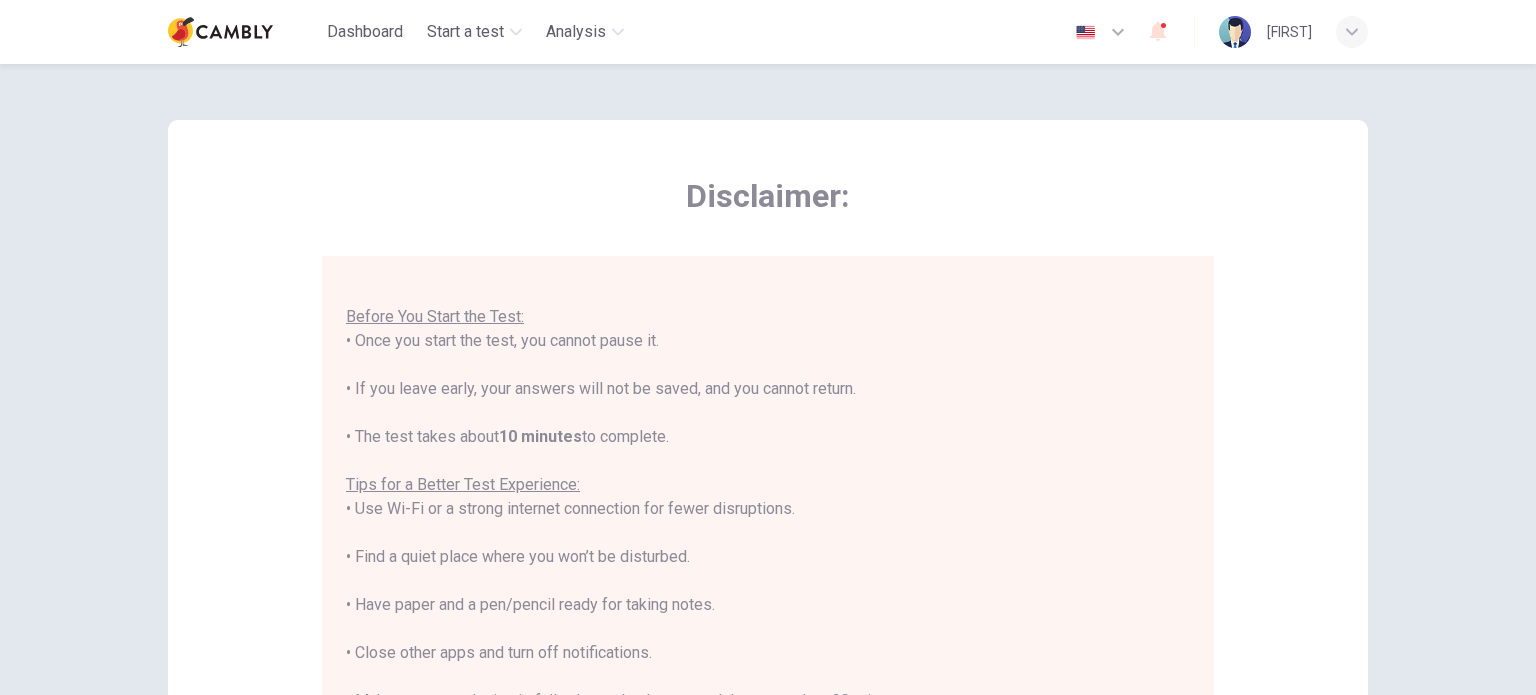 click on "You are about to start a  CEFR Speaking Test .
Before You Start the Test:
• Once you start the test, you cannot pause it.
• If you leave early, your answers will not be saved, and you cannot return.
• The test takes about  10 minutes  to complete.
Tips for a Better Test Experience:
• Use Wi-Fi or a strong internet connection for fewer disruptions.
• Find a quiet place where you won’t be disturbed.
• Have paper and a pen/pencil ready for taking notes.
• Close other apps and turn off notifications.
• Make sure your device is fully charged or has enough battery to last 90 minutes.
By clicking the button below, you agree to follow these instructions.
Good luck!" at bounding box center (768, 533) 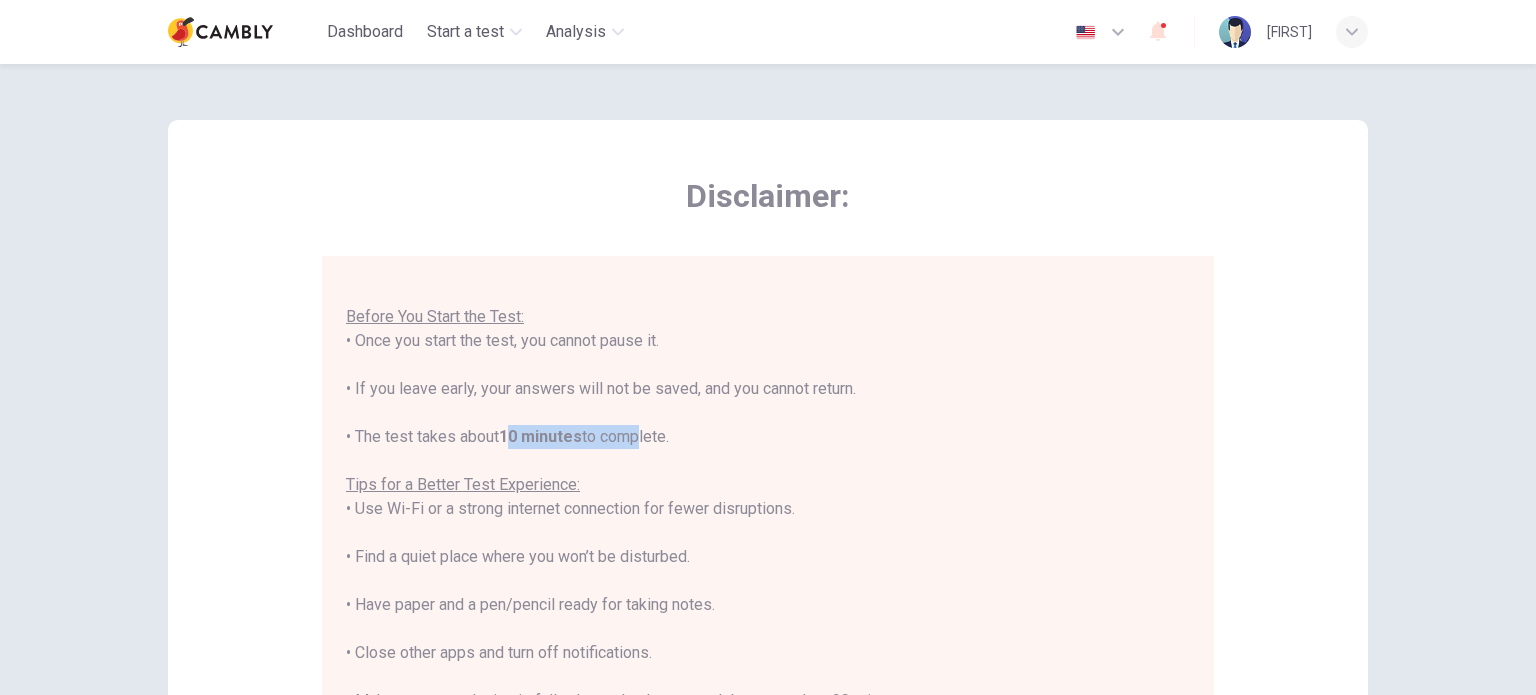 drag, startPoint x: 527, startPoint y: 433, endPoint x: 646, endPoint y: 435, distance: 119.01681 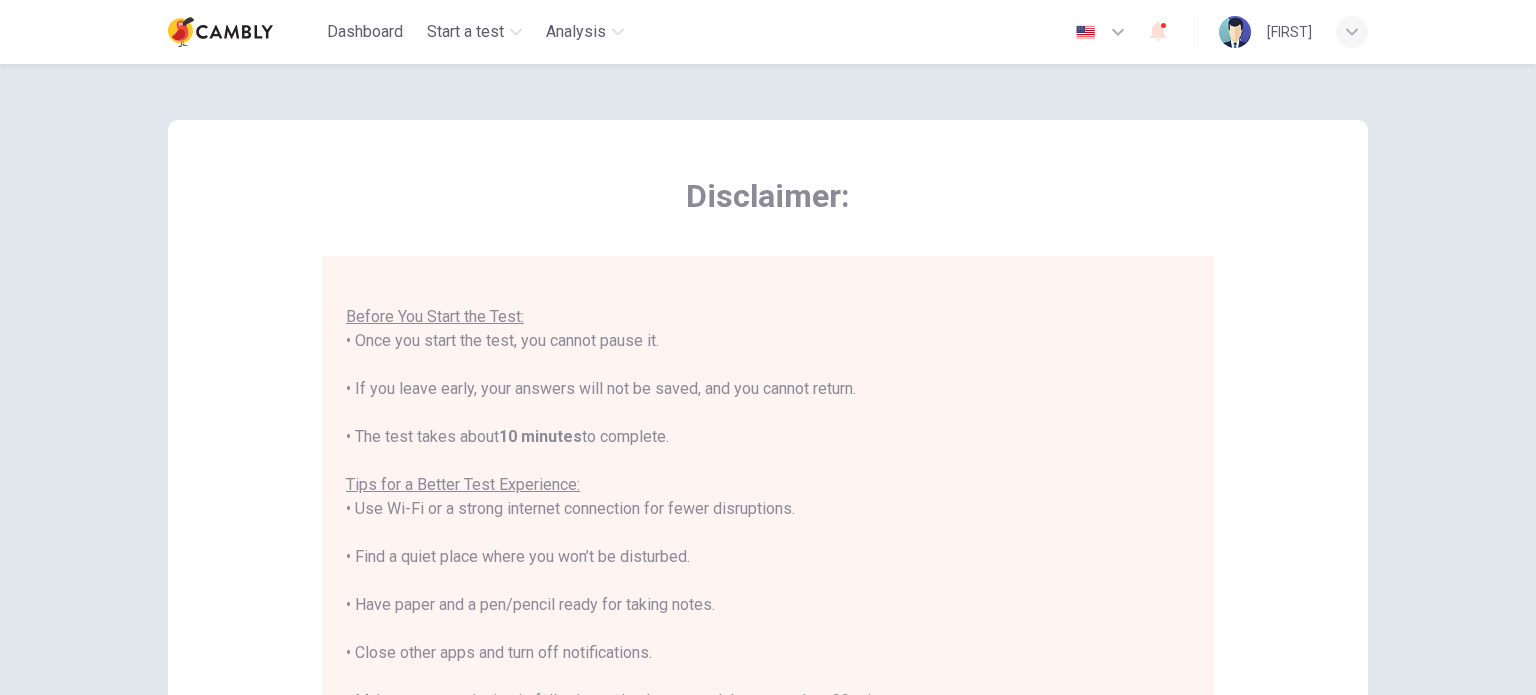 click on "You are about to start a  CEFR Speaking Test .
Before You Start the Test:
• Once you start the test, you cannot pause it.
• If you leave early, your answers will not be saved, and you cannot return.
• The test takes about  10 minutes  to complete.
Tips for a Better Test Experience:
• Use Wi-Fi or a strong internet connection for fewer disruptions.
• Find a quiet place where you won’t be disturbed.
• Have paper and a pen/pencil ready for taking notes.
• Close other apps and turn off notifications.
• Make sure your device is fully charged or has enough battery to last 90 minutes.
By clicking the button below, you agree to follow these instructions.
Good luck!" at bounding box center (768, 533) 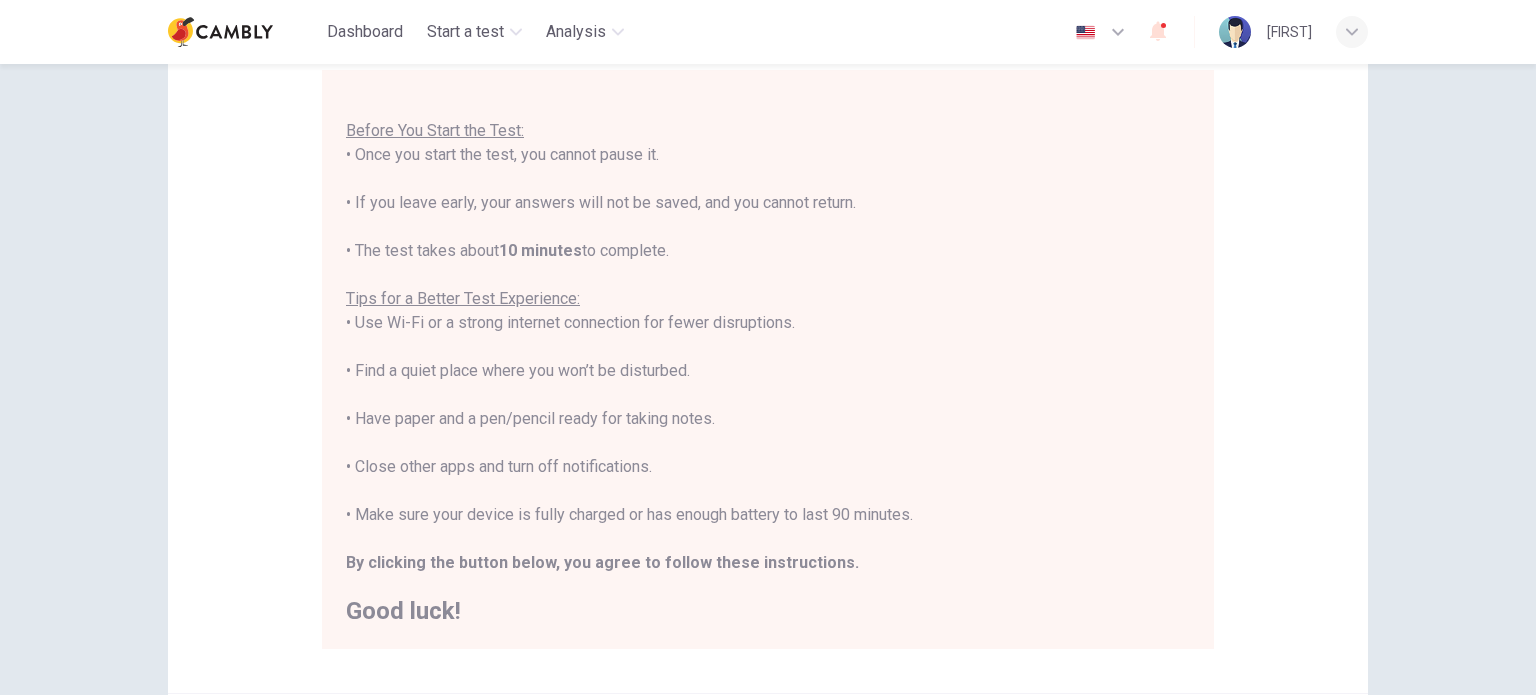 scroll, scrollTop: 233, scrollLeft: 0, axis: vertical 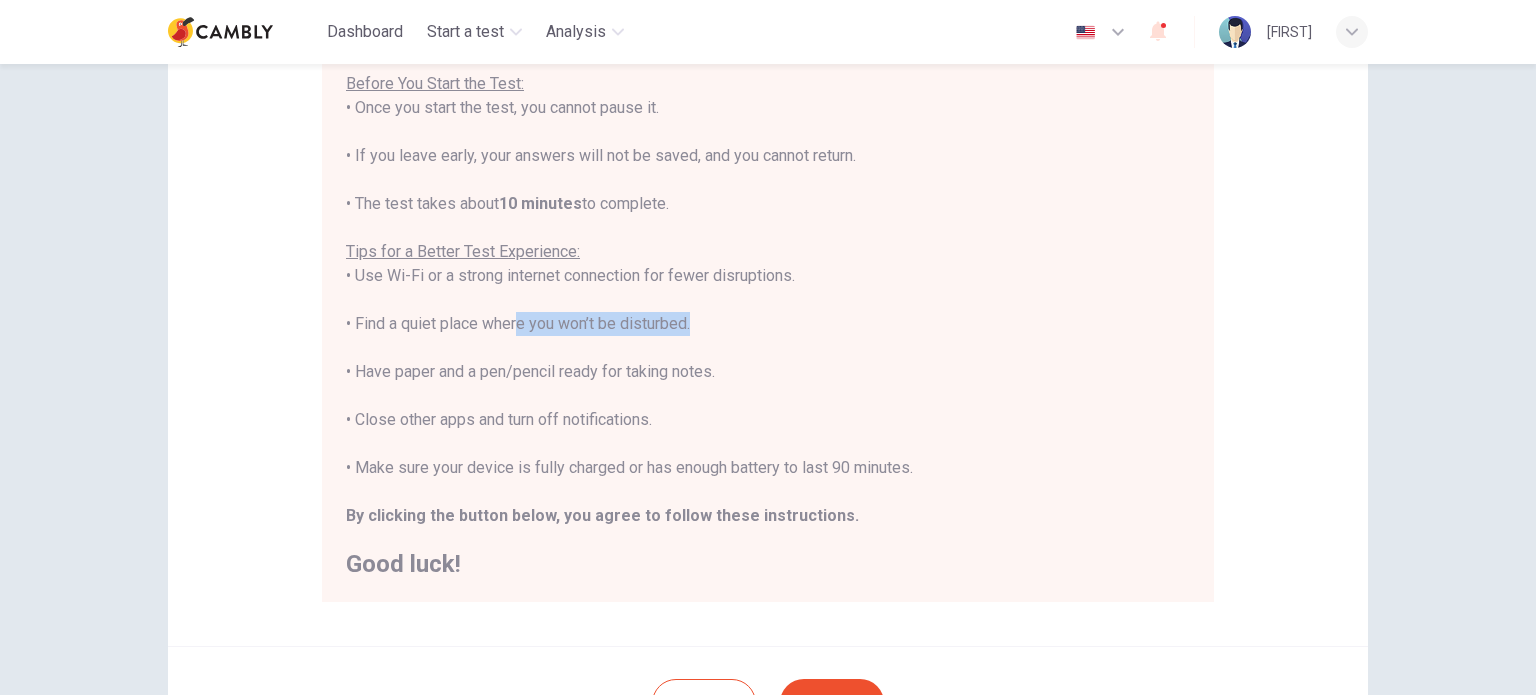 drag, startPoint x: 518, startPoint y: 323, endPoint x: 688, endPoint y: 319, distance: 170.04706 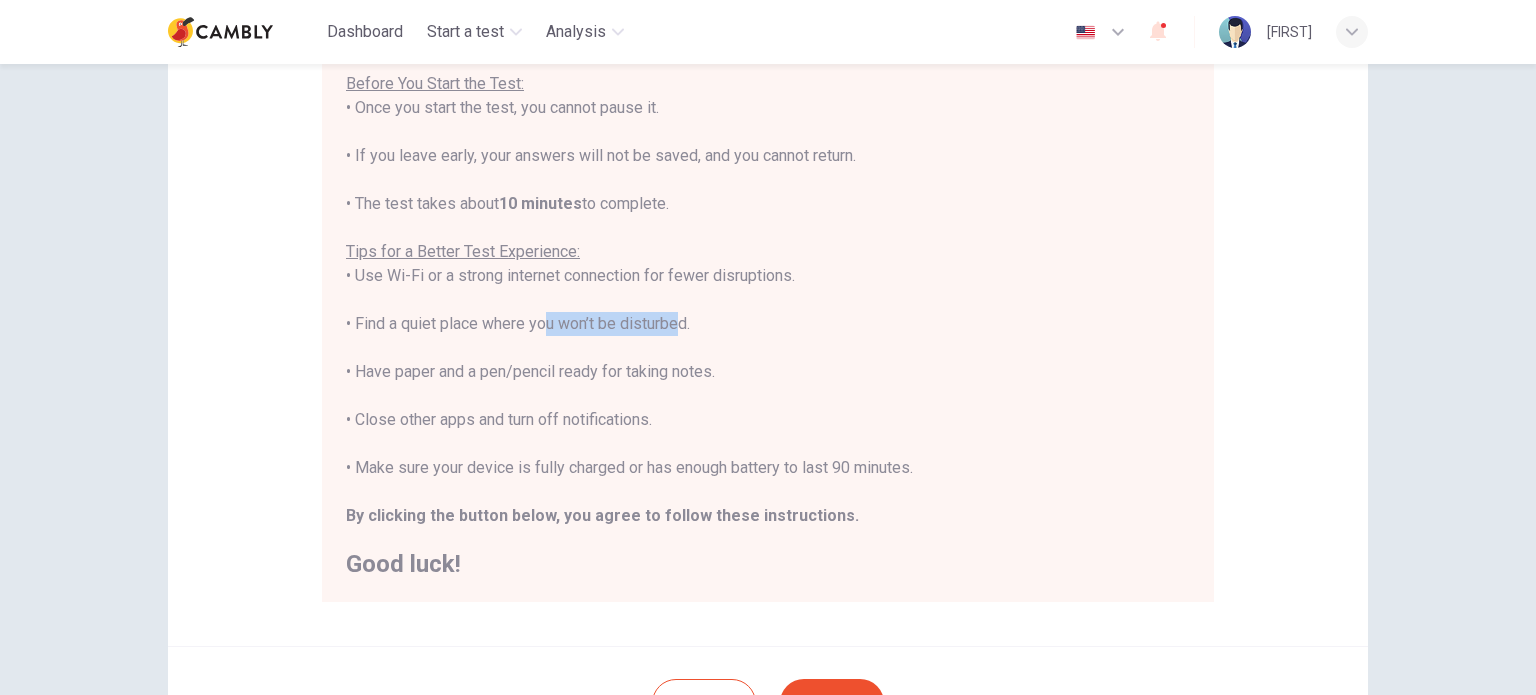drag, startPoint x: 670, startPoint y: 321, endPoint x: 532, endPoint y: 321, distance: 138 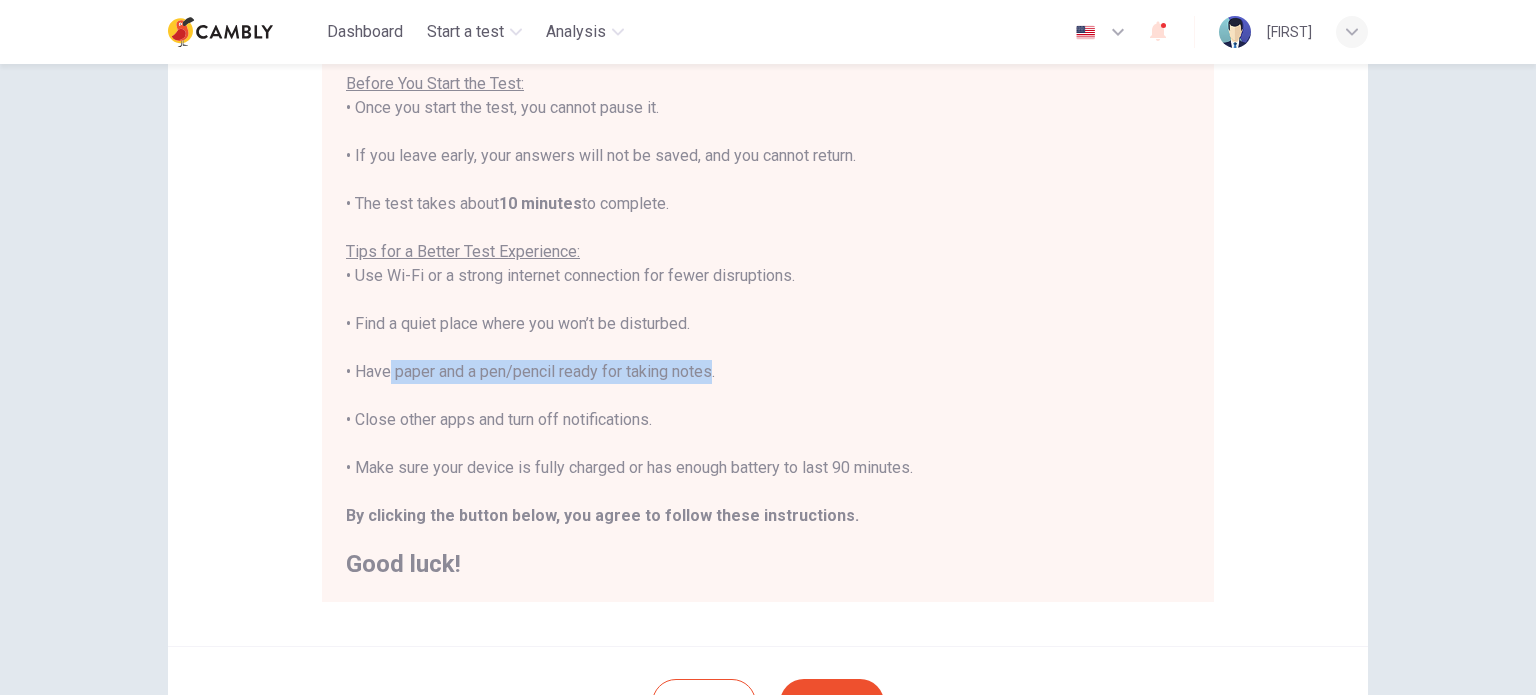 drag, startPoint x: 380, startPoint y: 367, endPoint x: 703, endPoint y: 367, distance: 323 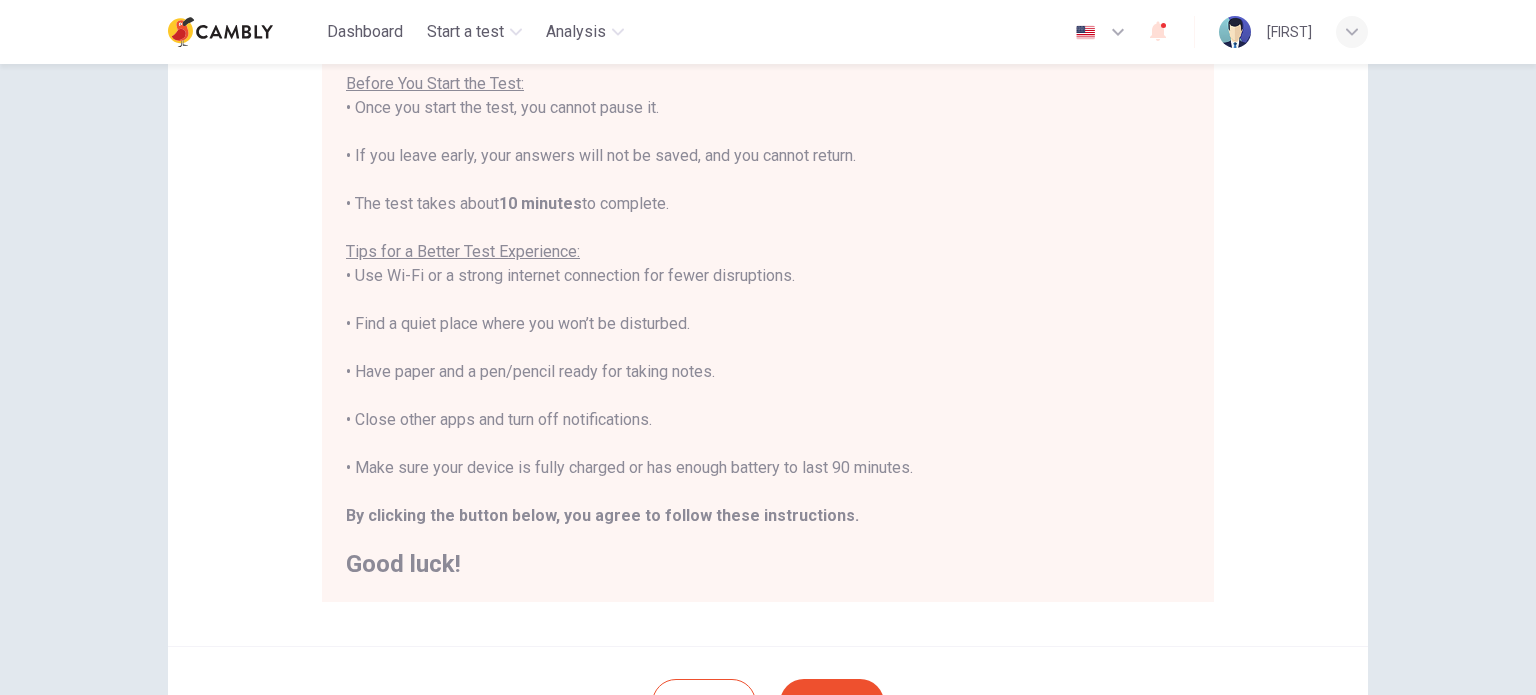 click on "You are about to start a  CEFR Speaking Test .
Before You Start the Test:
• Once you start the test, you cannot pause it.
• If you leave early, your answers will not be saved, and you cannot return.
• The test takes about  10 minutes  to complete.
Tips for a Better Test Experience:
• Use Wi-Fi or a strong internet connection for fewer disruptions.
• Find a quiet place where you won’t be disturbed.
• Have paper and a pen/pencil ready for taking notes.
• Close other apps and turn off notifications.
• Make sure your device is fully charged or has enough battery to last 90 minutes.
By clicking the button below, you agree to follow these instructions.
Good luck!" at bounding box center (768, 300) 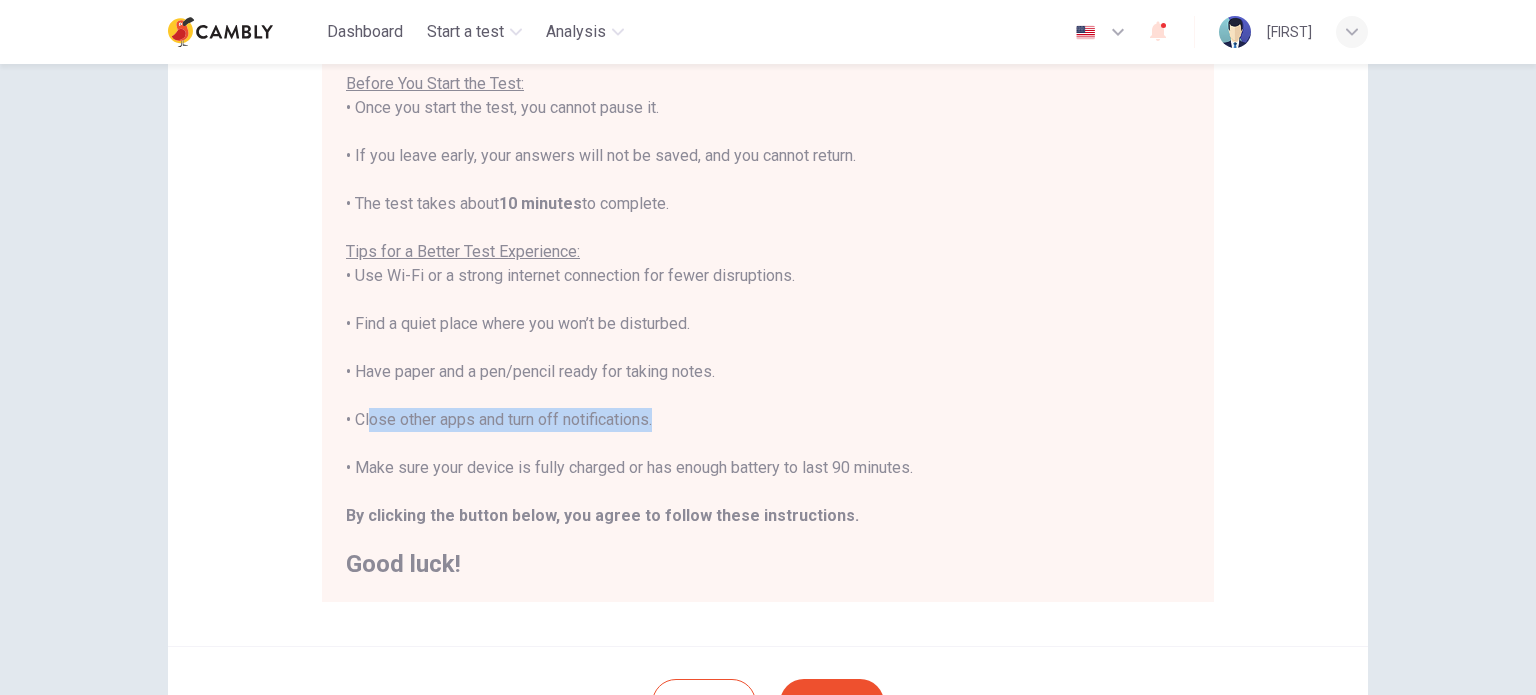 drag, startPoint x: 363, startPoint y: 420, endPoint x: 652, endPoint y: 412, distance: 289.11072 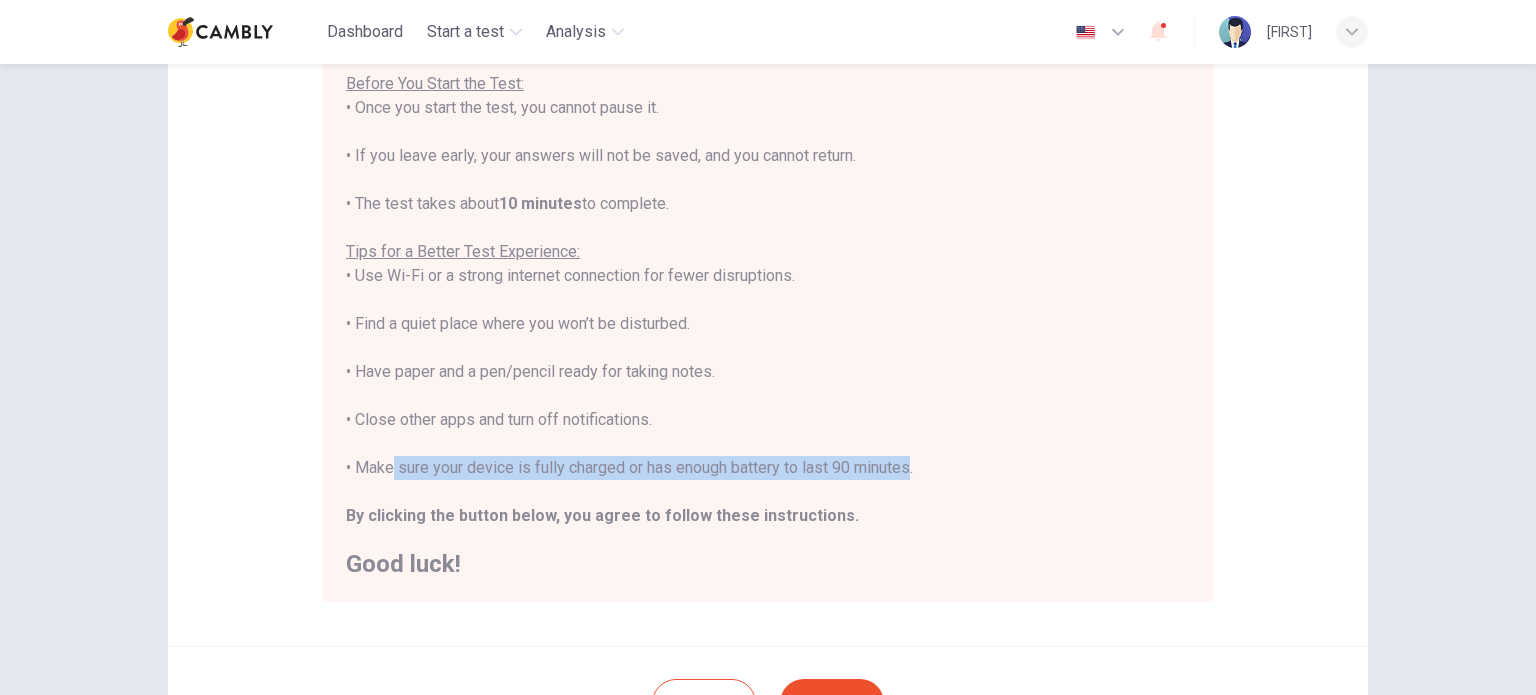 drag, startPoint x: 378, startPoint y: 457, endPoint x: 906, endPoint y: 470, distance: 528.16003 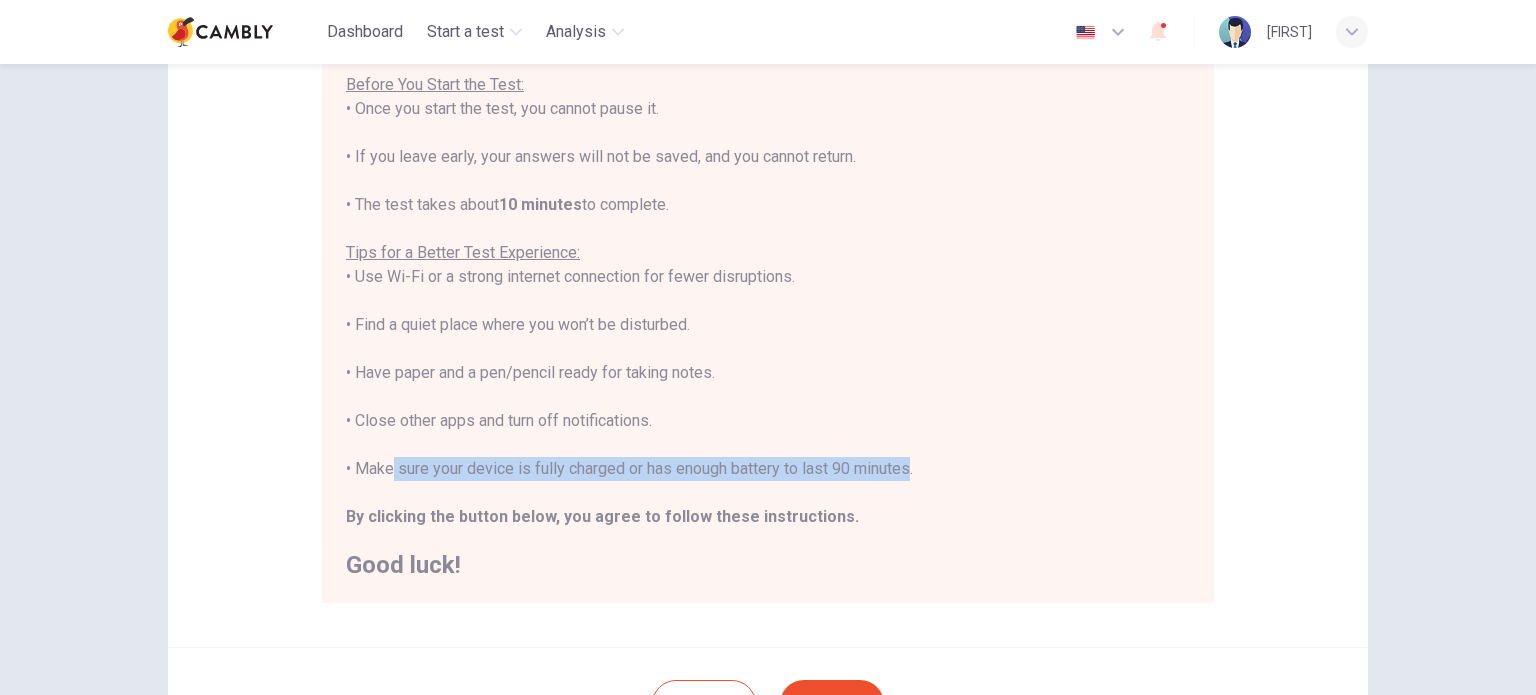 scroll, scrollTop: 183, scrollLeft: 0, axis: vertical 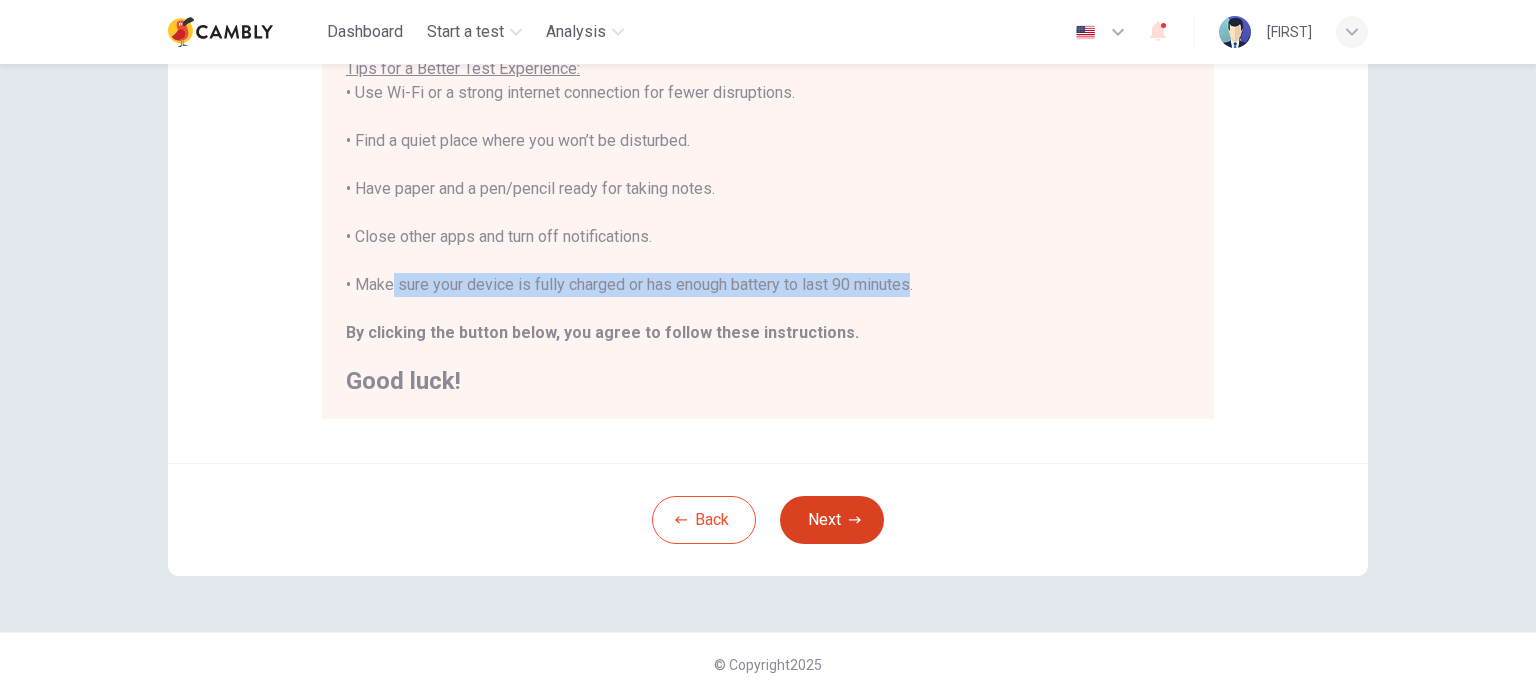 click on "Next" at bounding box center [832, 520] 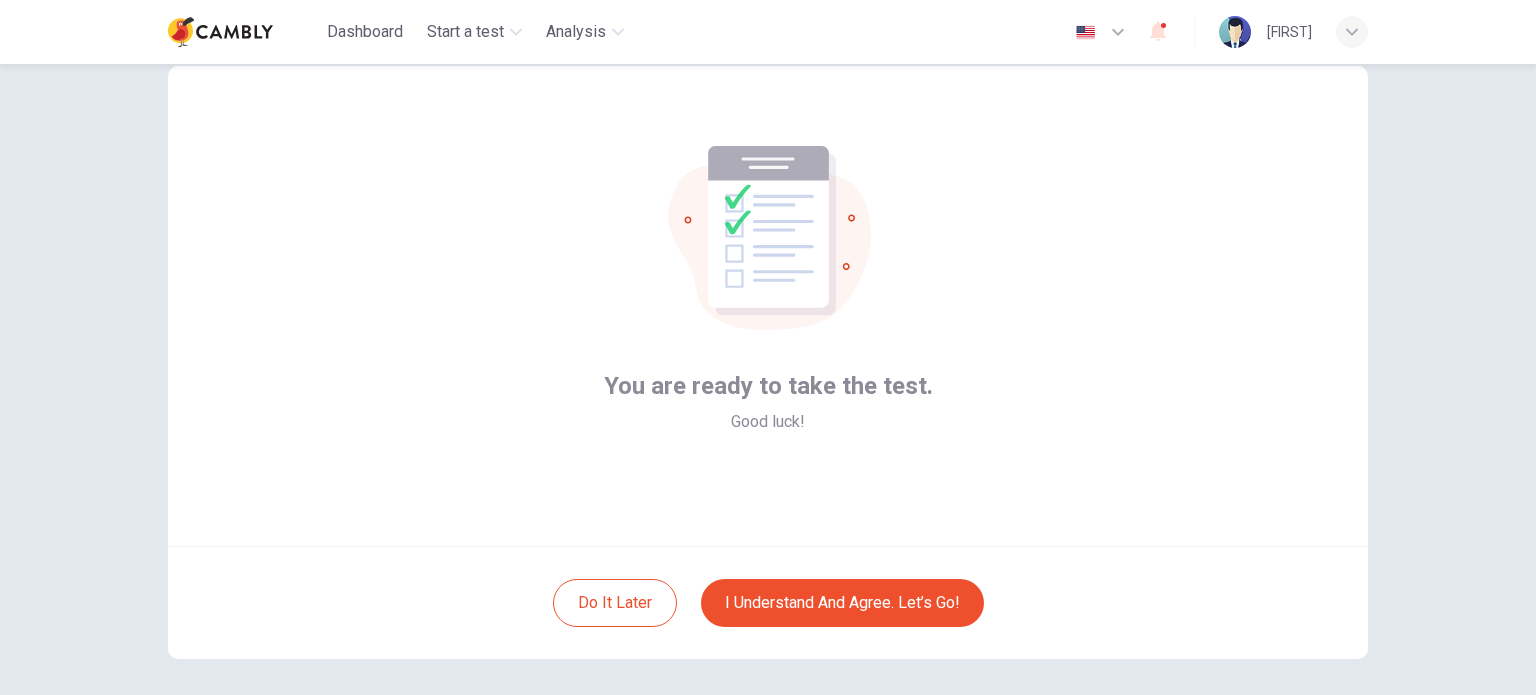 scroll, scrollTop: 0, scrollLeft: 0, axis: both 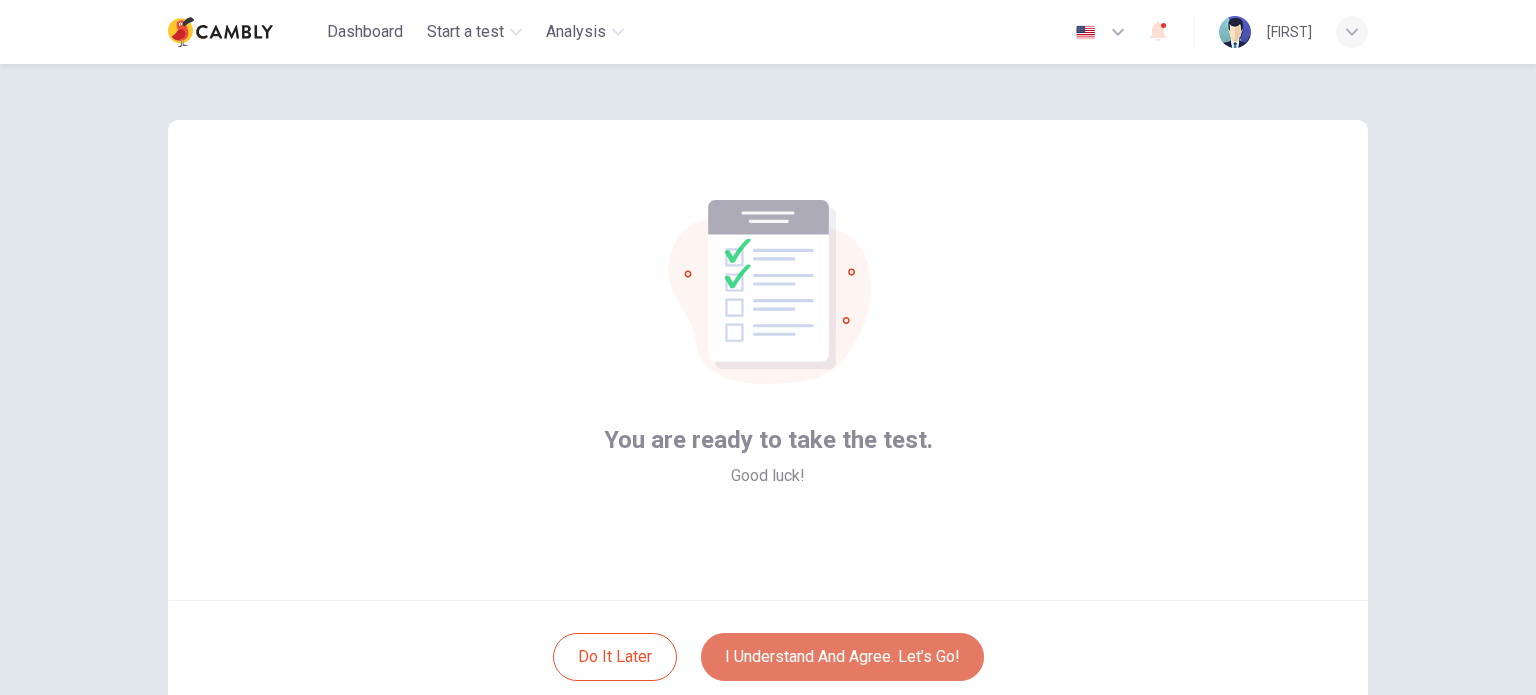 click on "I understand and agree. Let’s go!" at bounding box center [842, 657] 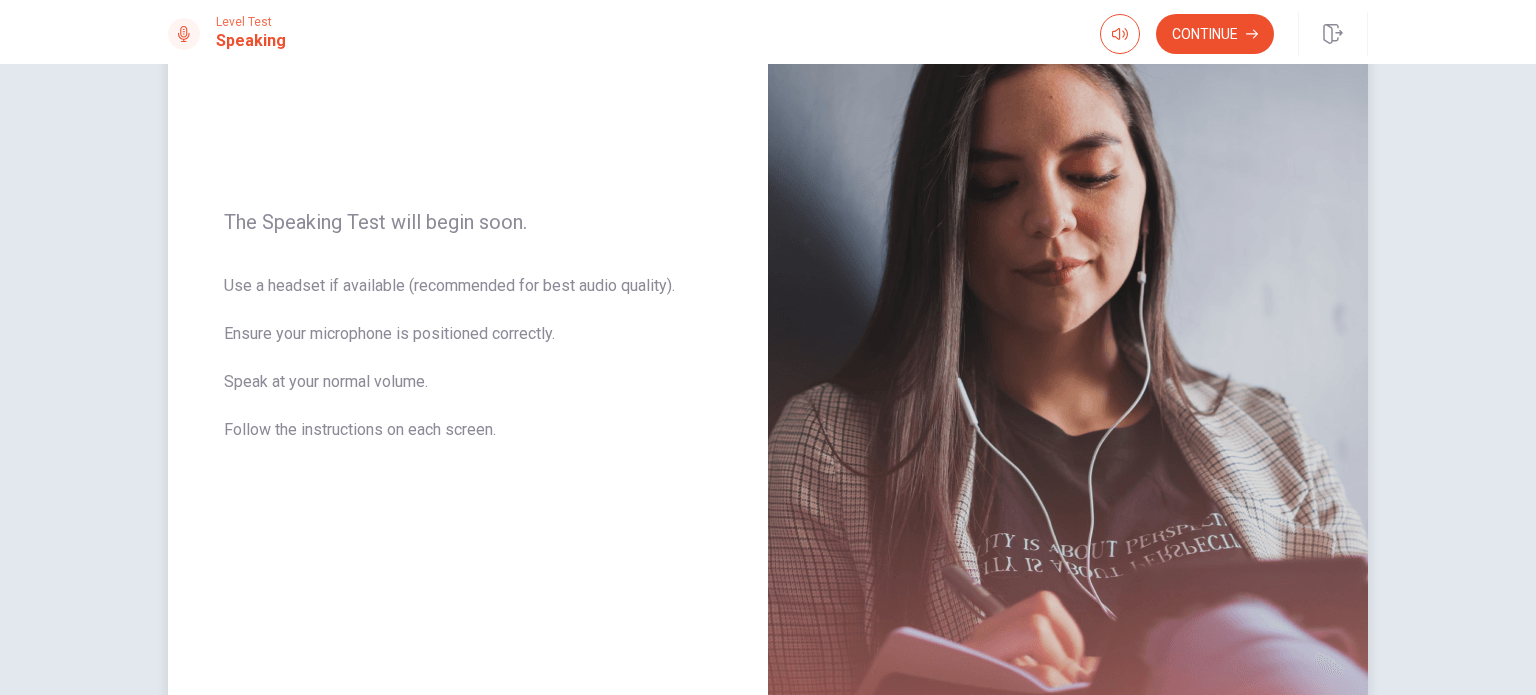 scroll, scrollTop: 151, scrollLeft: 0, axis: vertical 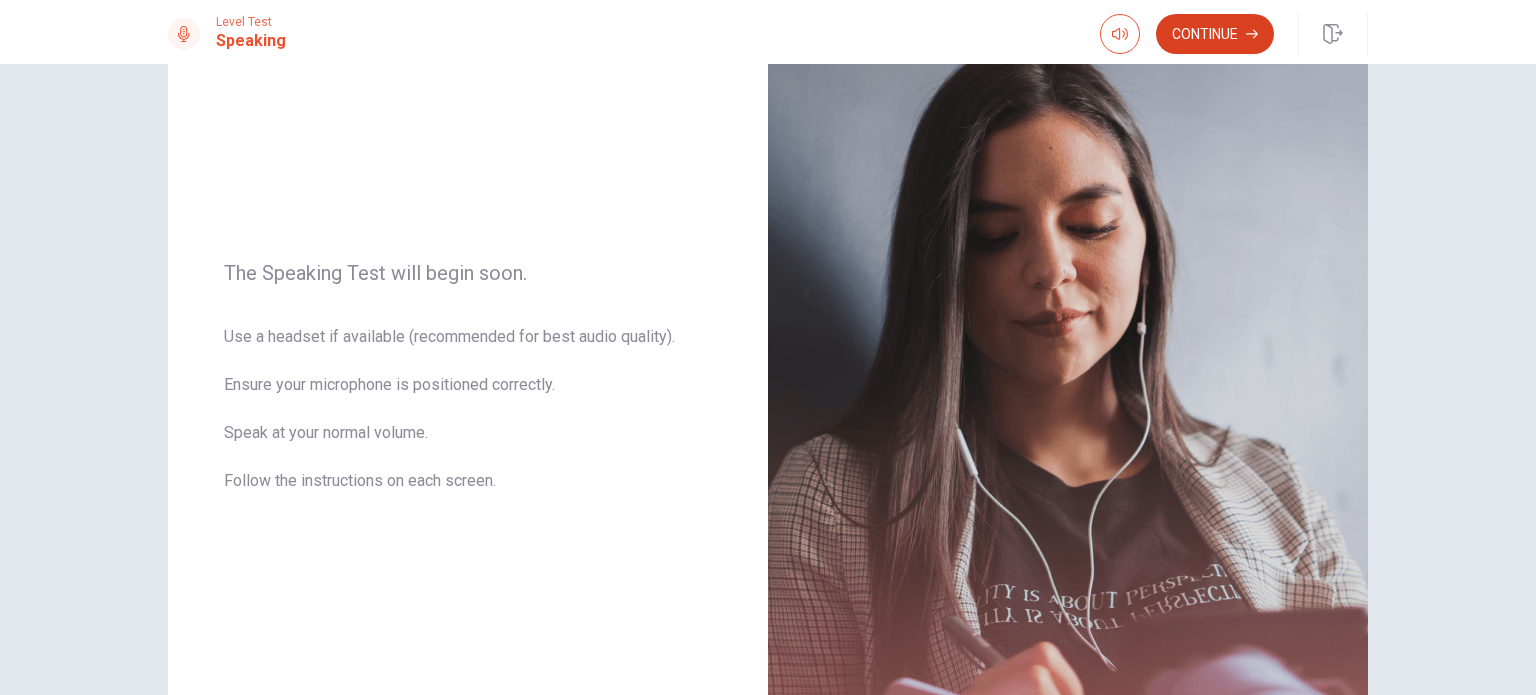 click on "Continue" at bounding box center [1215, 34] 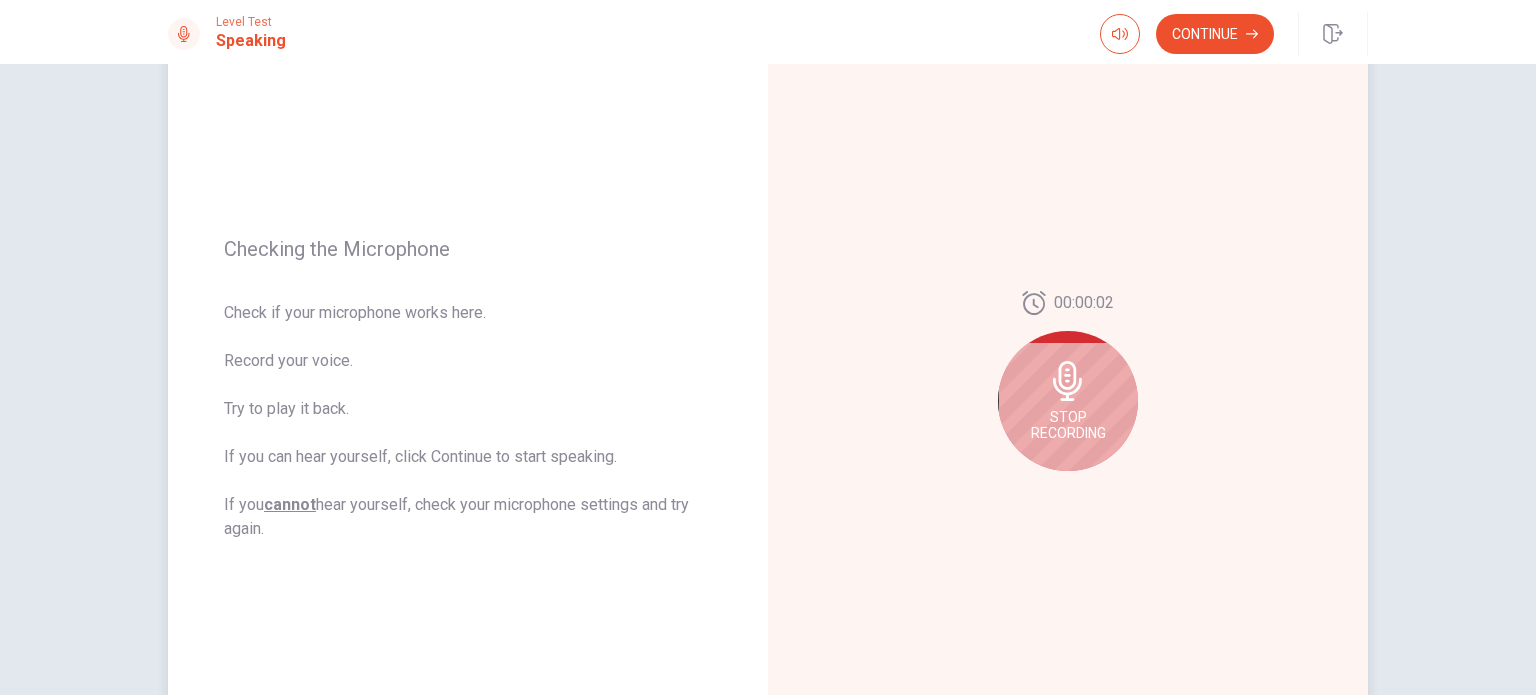 click at bounding box center (1068, 381) 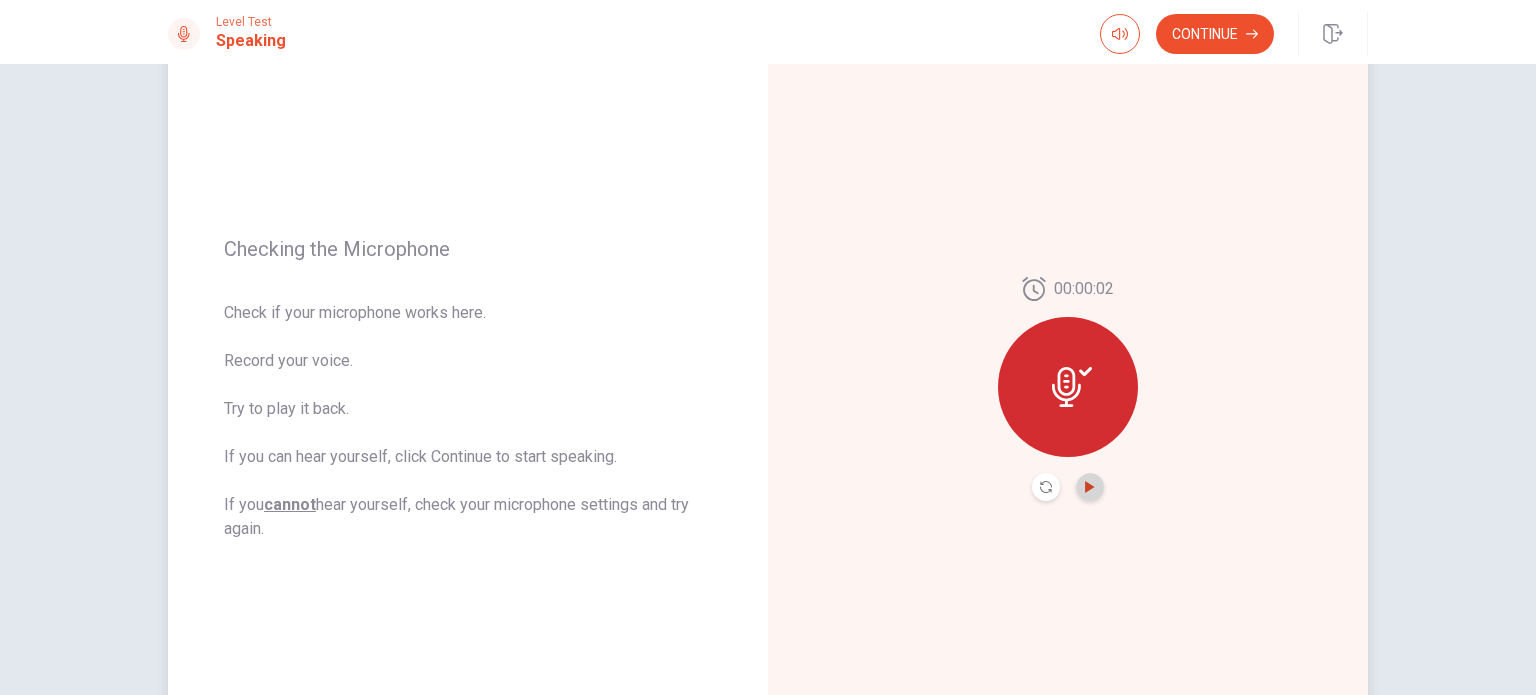 click at bounding box center (1090, 487) 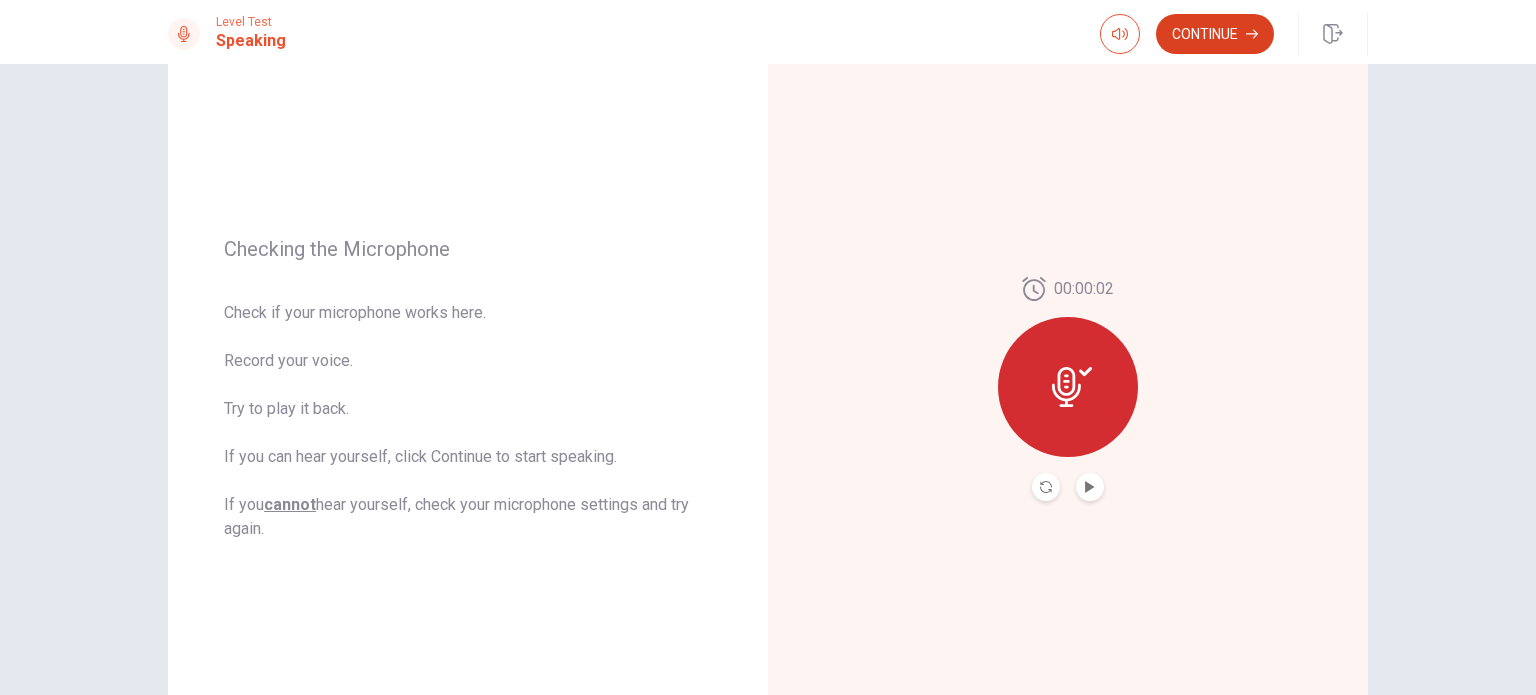 click on "Continue" at bounding box center (1215, 34) 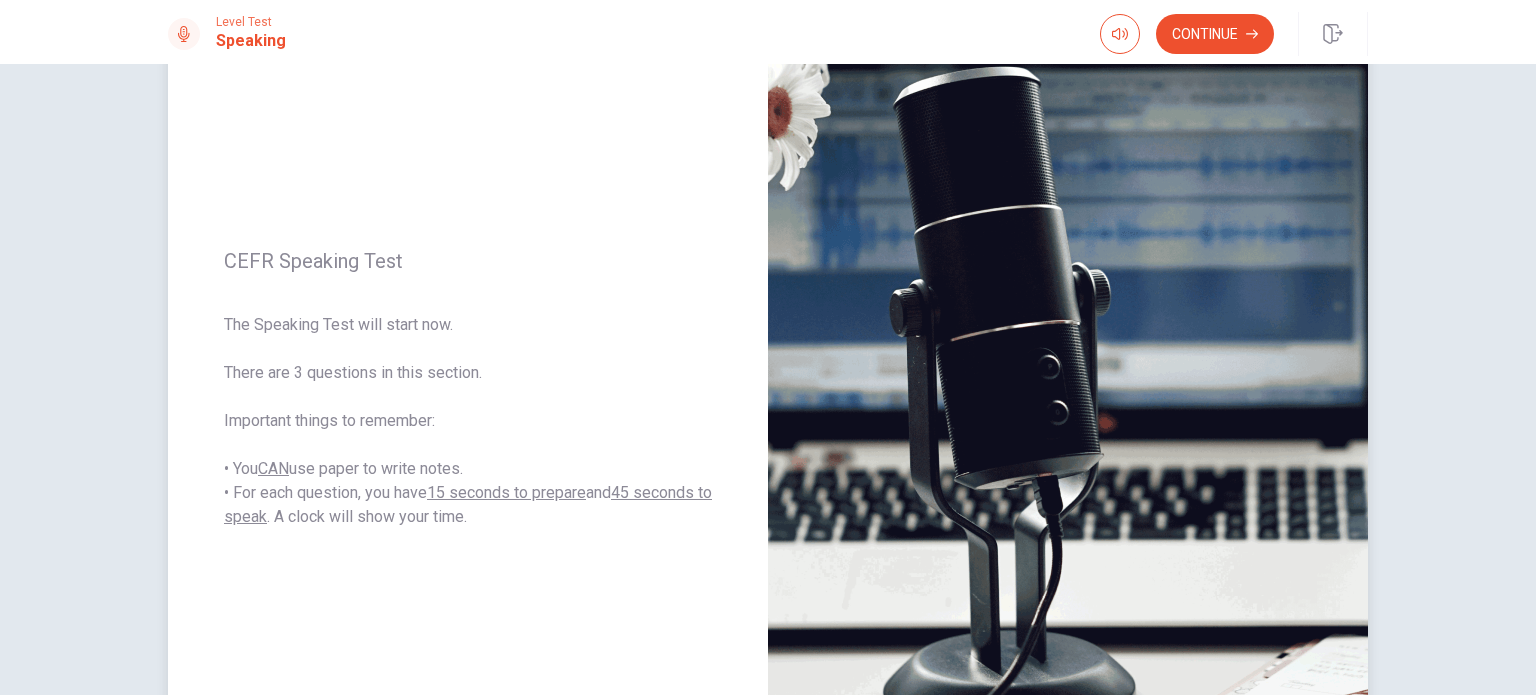 drag, startPoint x: 359, startPoint y: 325, endPoint x: 457, endPoint y: 323, distance: 98.02041 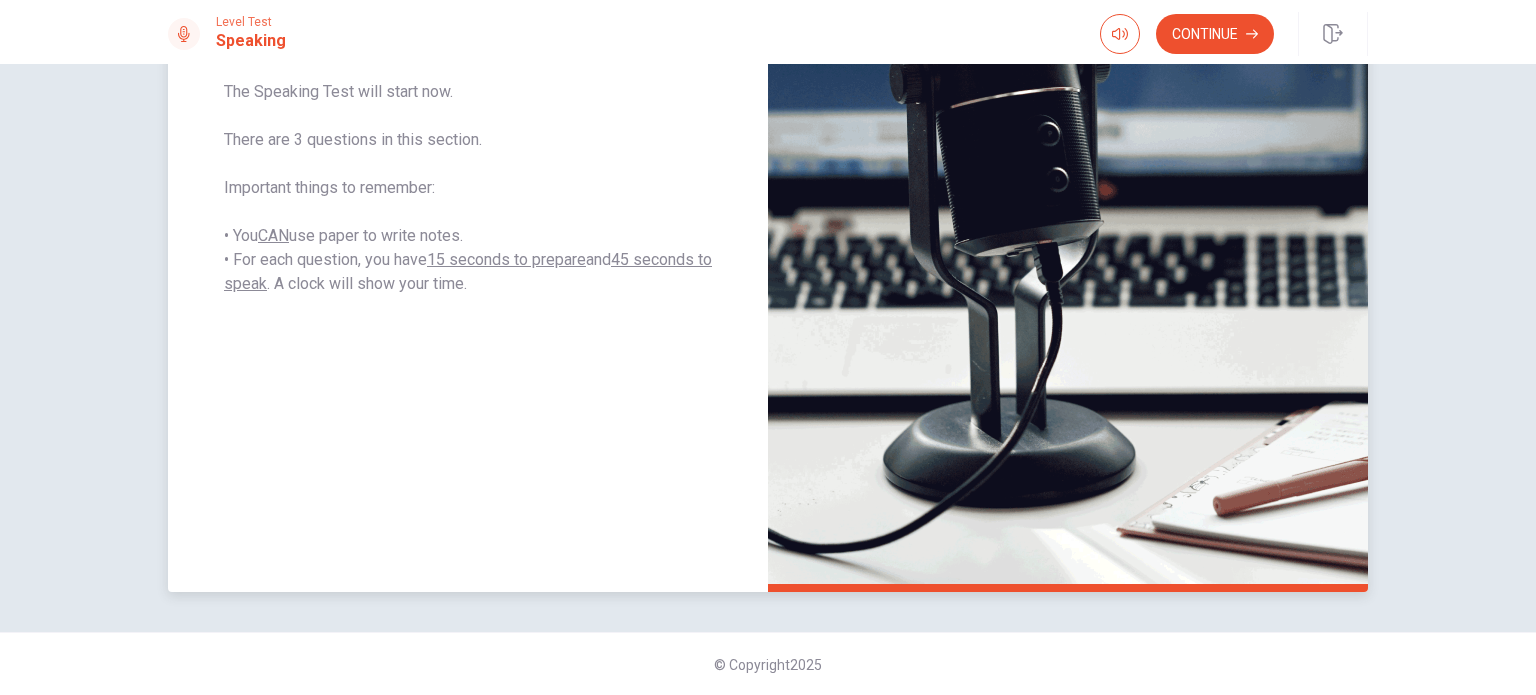 scroll, scrollTop: 151, scrollLeft: 0, axis: vertical 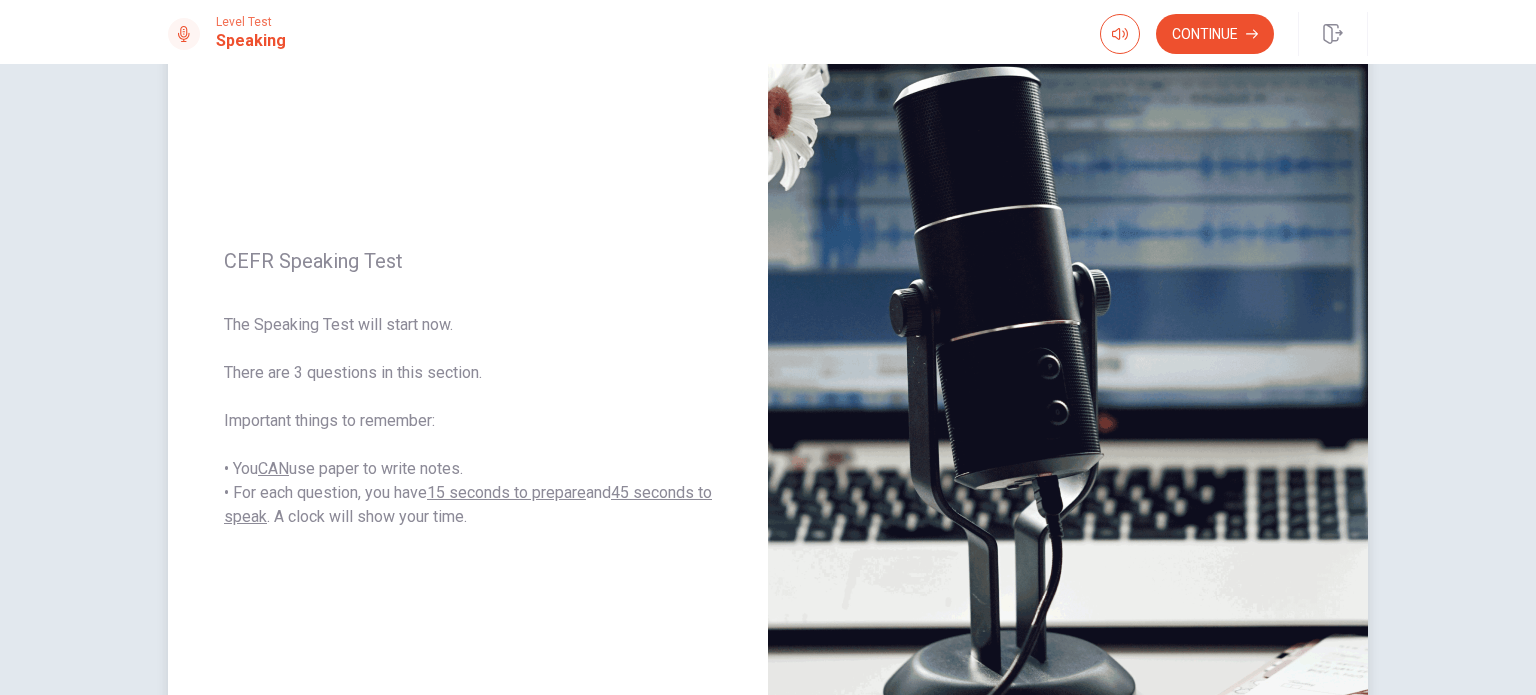 drag, startPoint x: 419, startPoint y: 374, endPoint x: 464, endPoint y: 372, distance: 45.044422 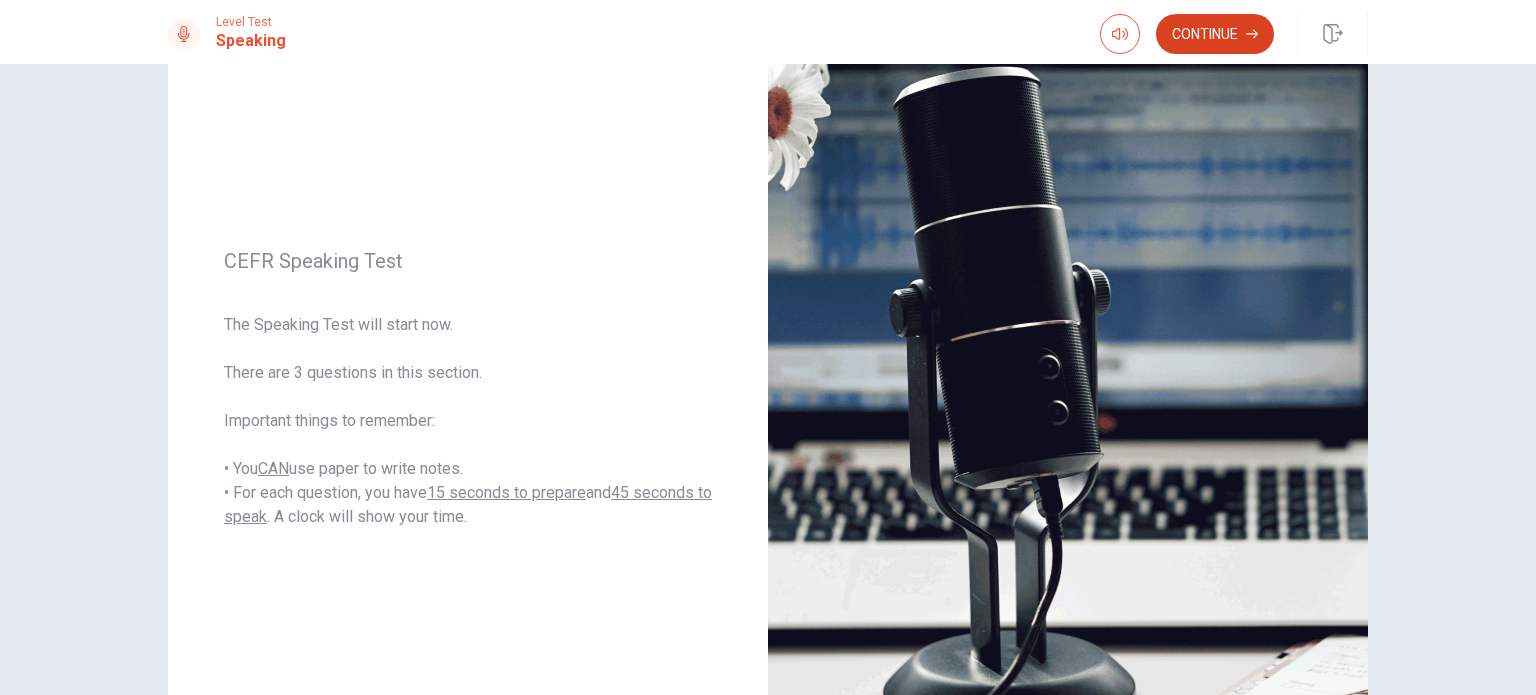 click on "Continue" at bounding box center (1215, 34) 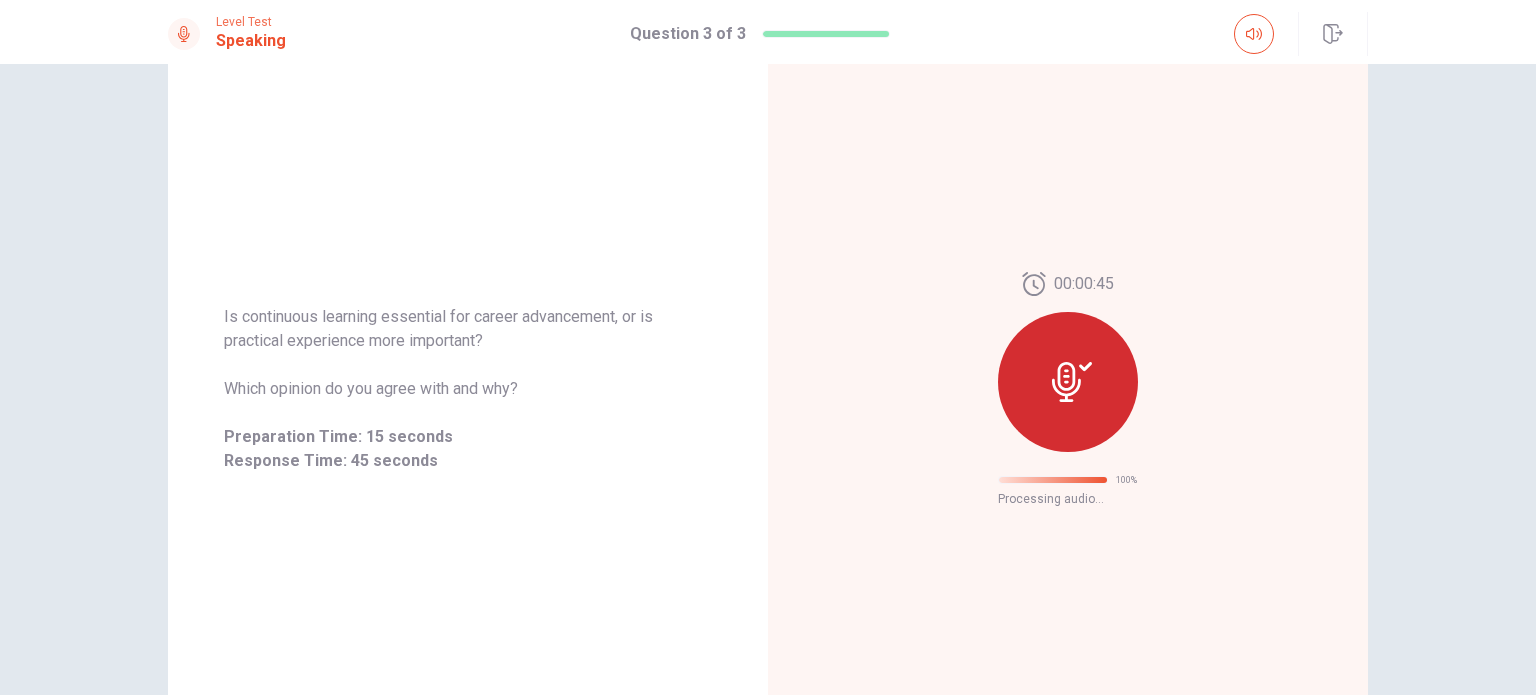 scroll, scrollTop: 32, scrollLeft: 0, axis: vertical 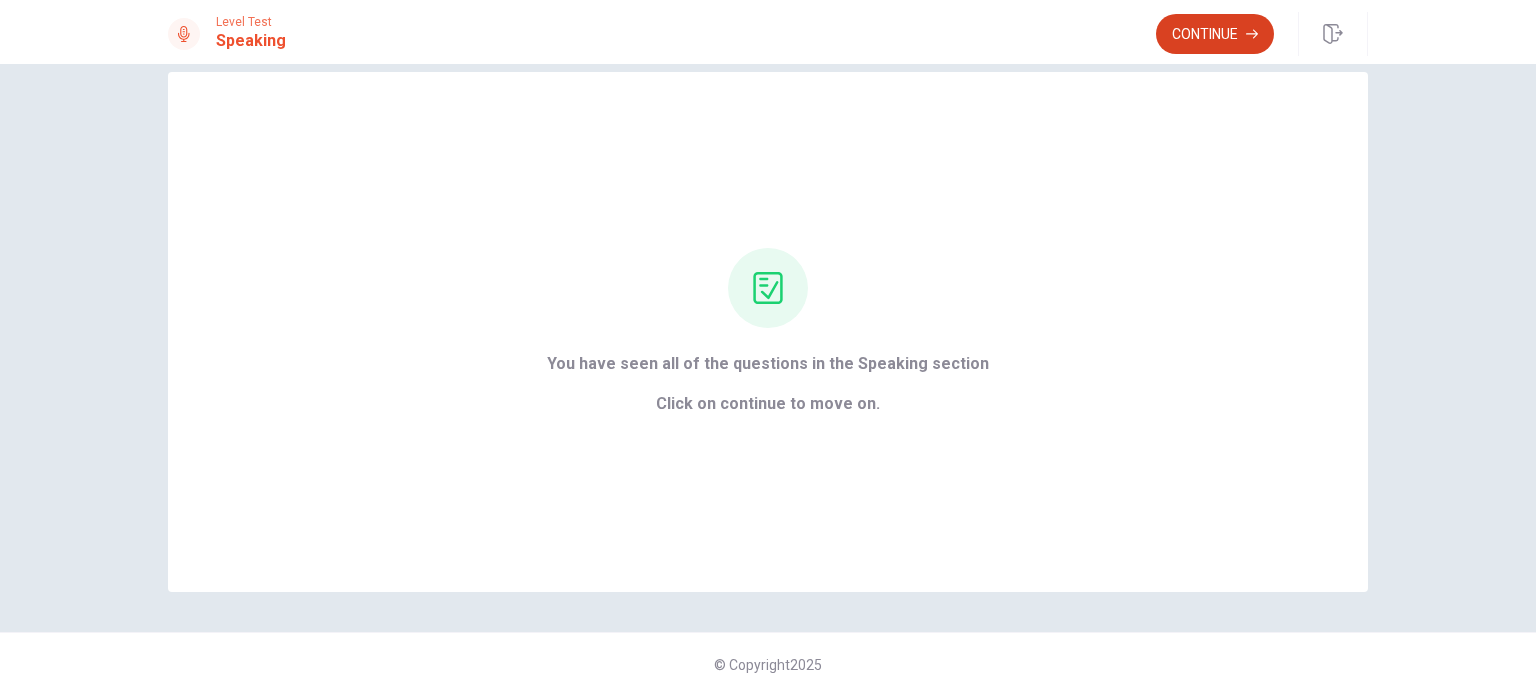 click on "Continue" at bounding box center [1215, 34] 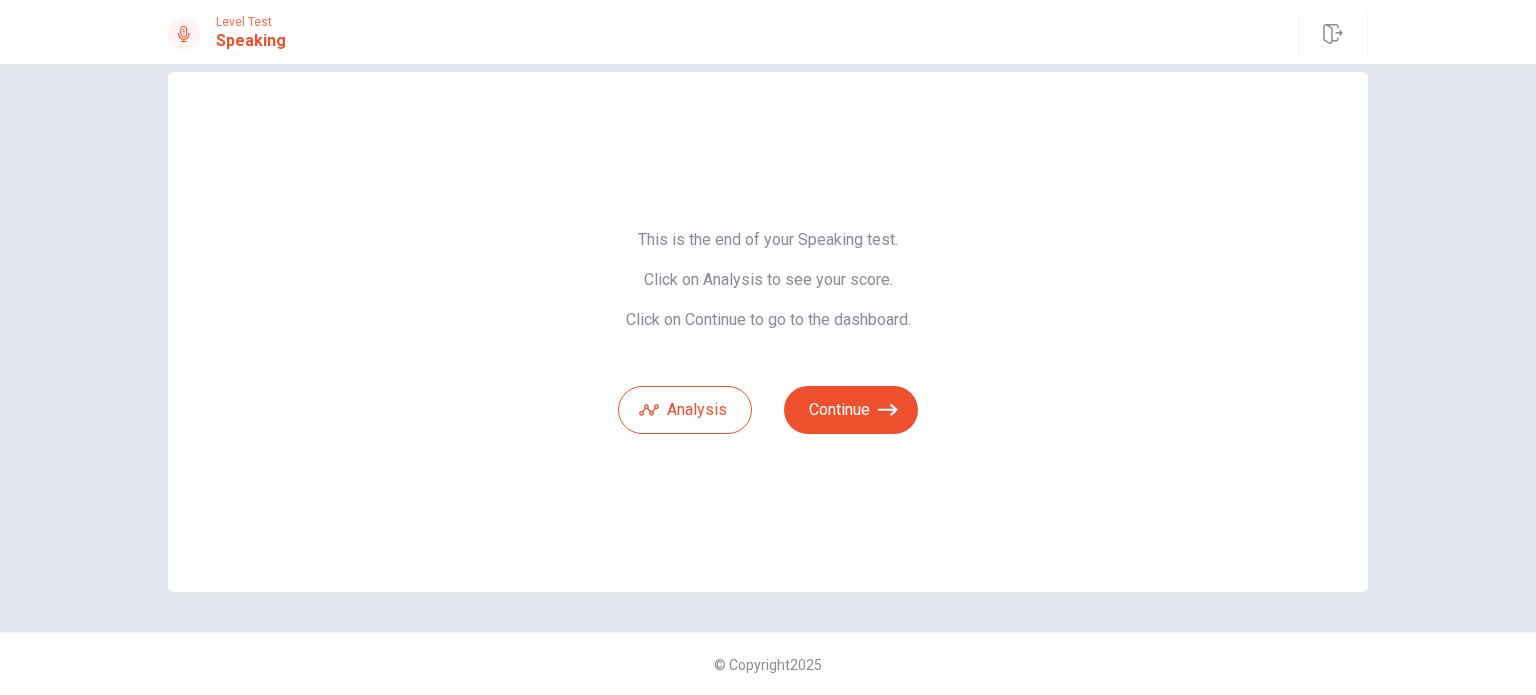 drag, startPoint x: 763, startPoint y: 243, endPoint x: 842, endPoint y: 236, distance: 79.30952 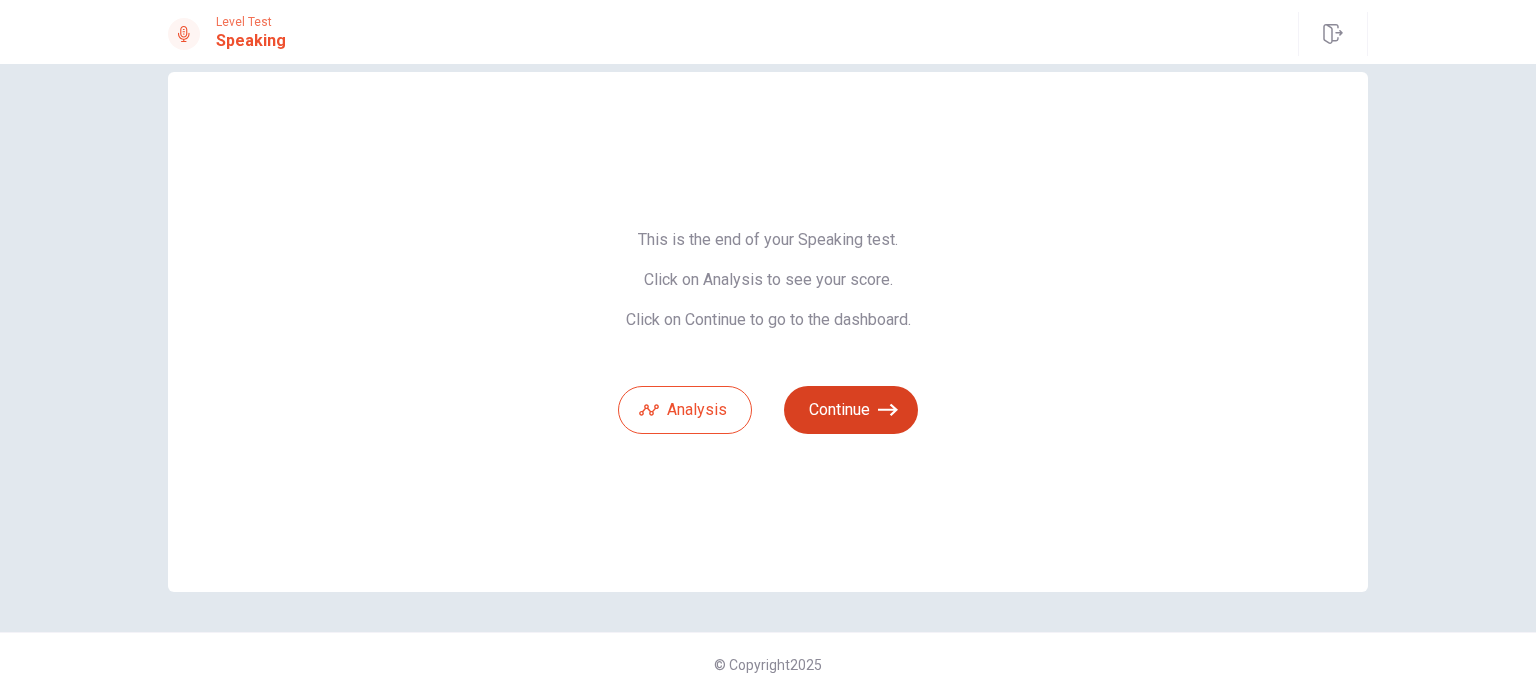 click on "Continue" at bounding box center [851, 410] 